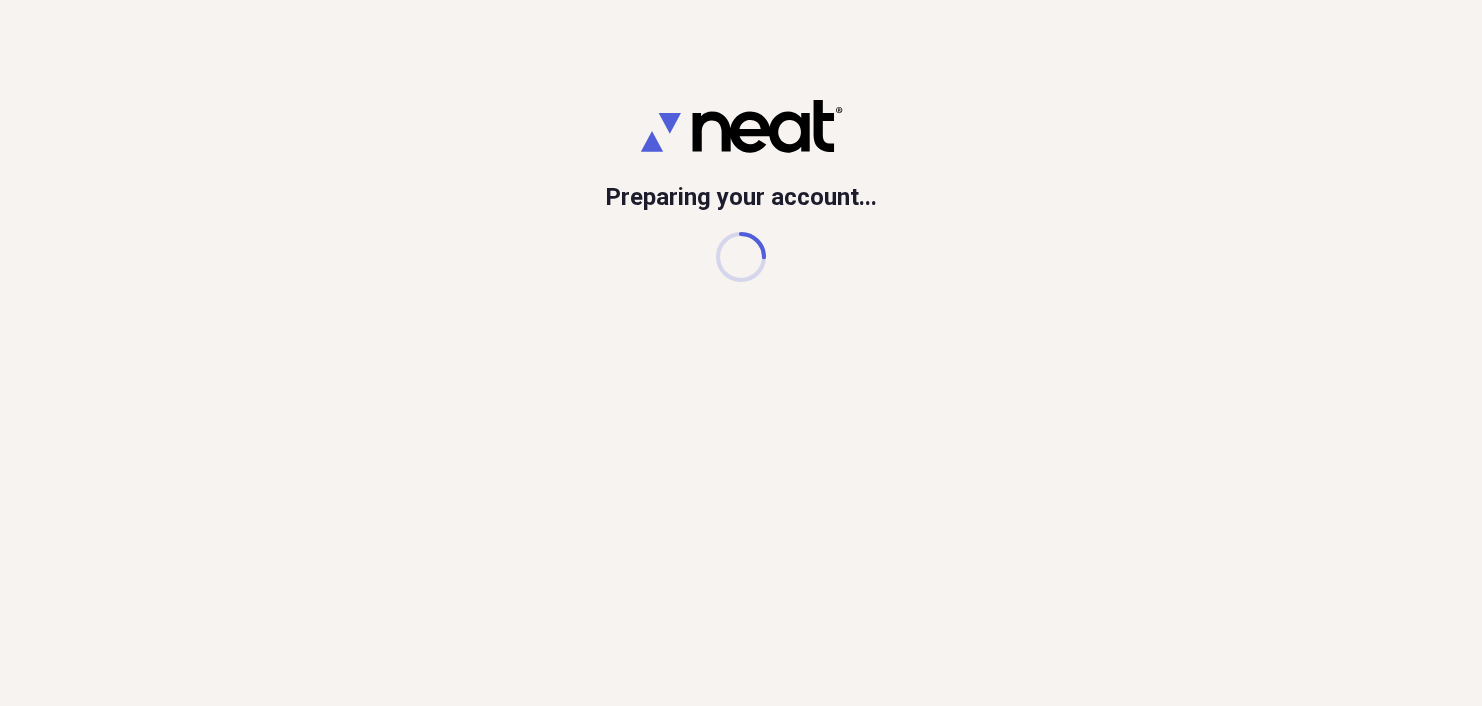 scroll, scrollTop: 0, scrollLeft: 0, axis: both 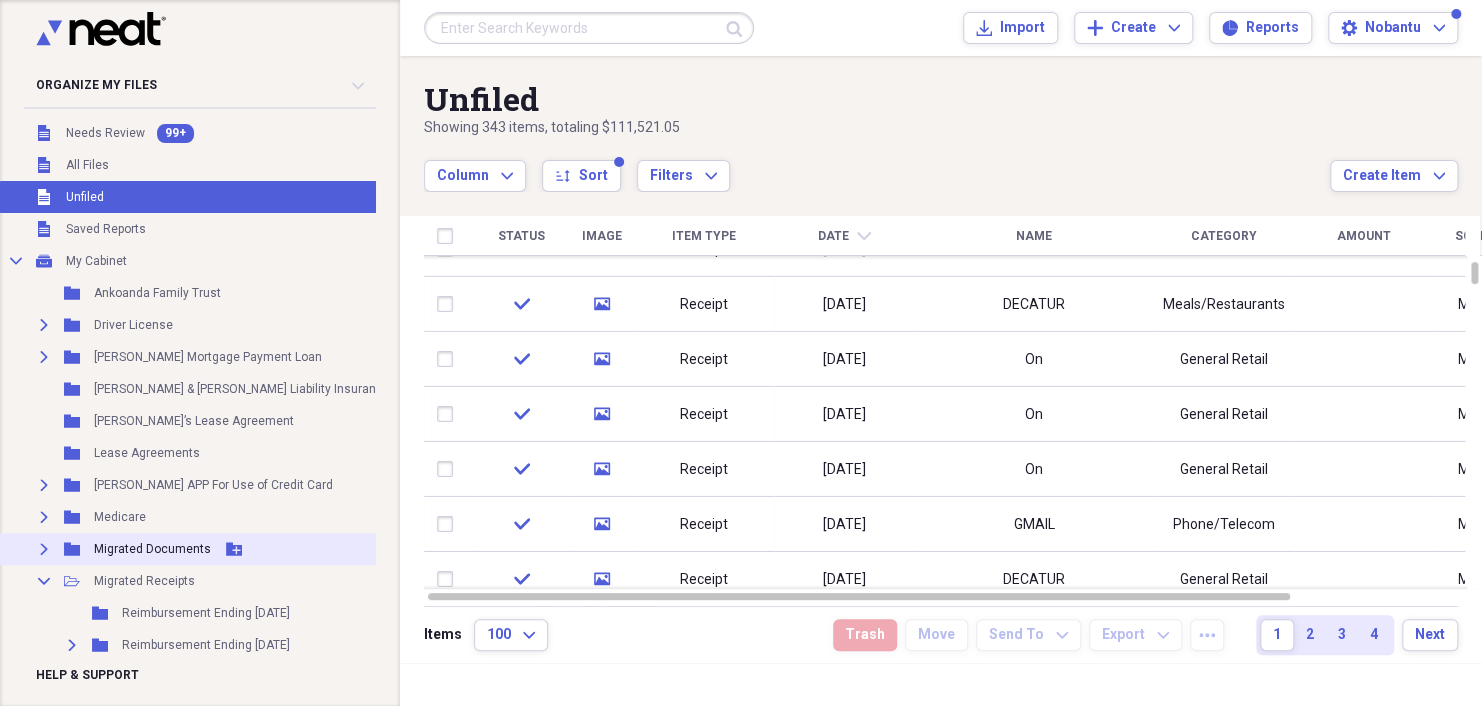click on "Expand" 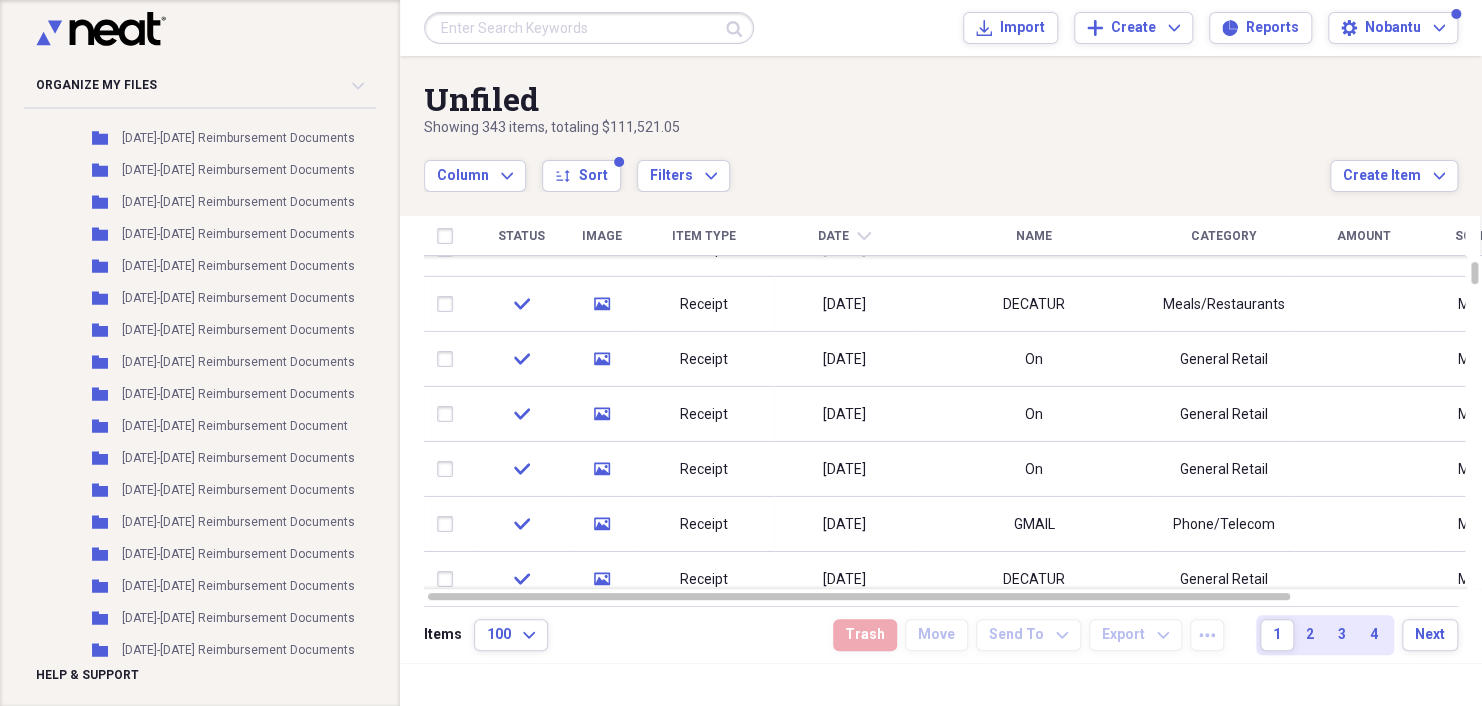 scroll, scrollTop: 2411, scrollLeft: 0, axis: vertical 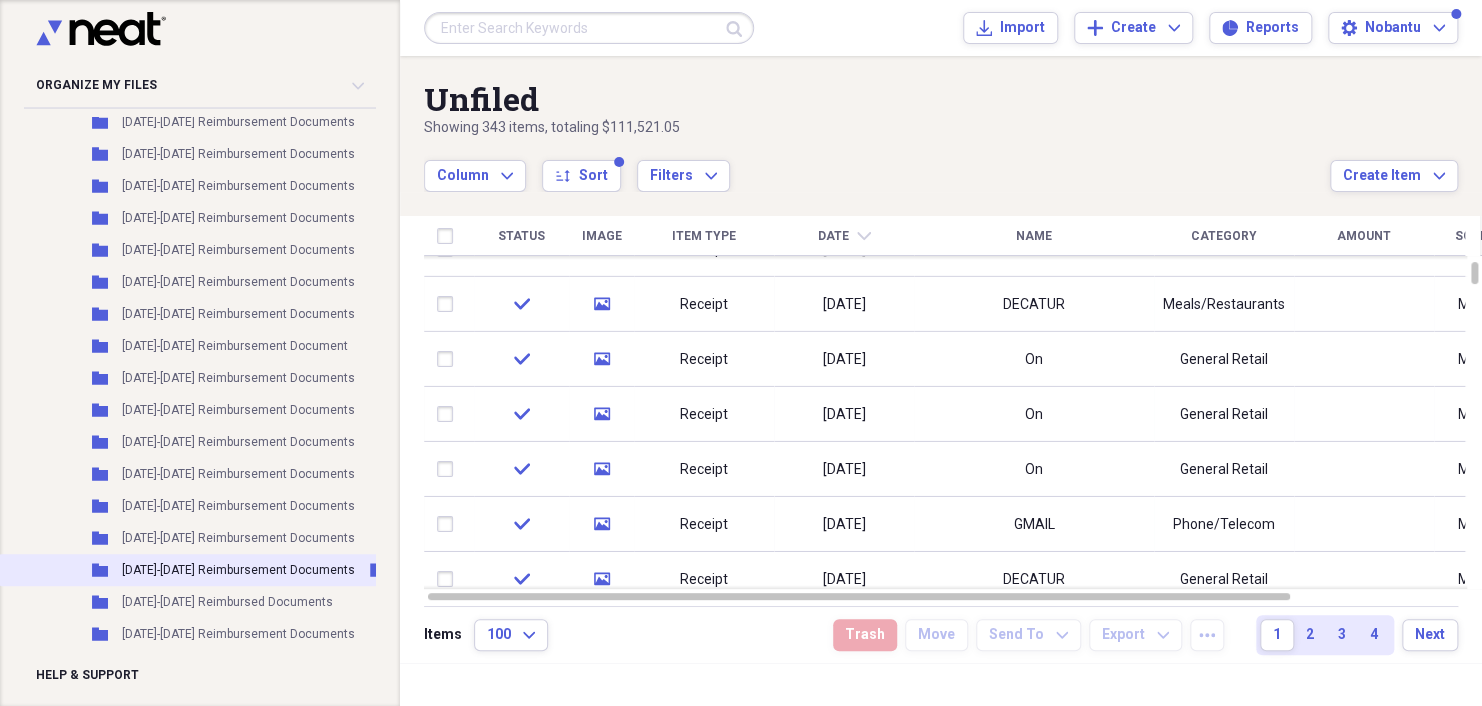 click on "[DATE]-[DATE] Reimbursement Documents" at bounding box center (238, 570) 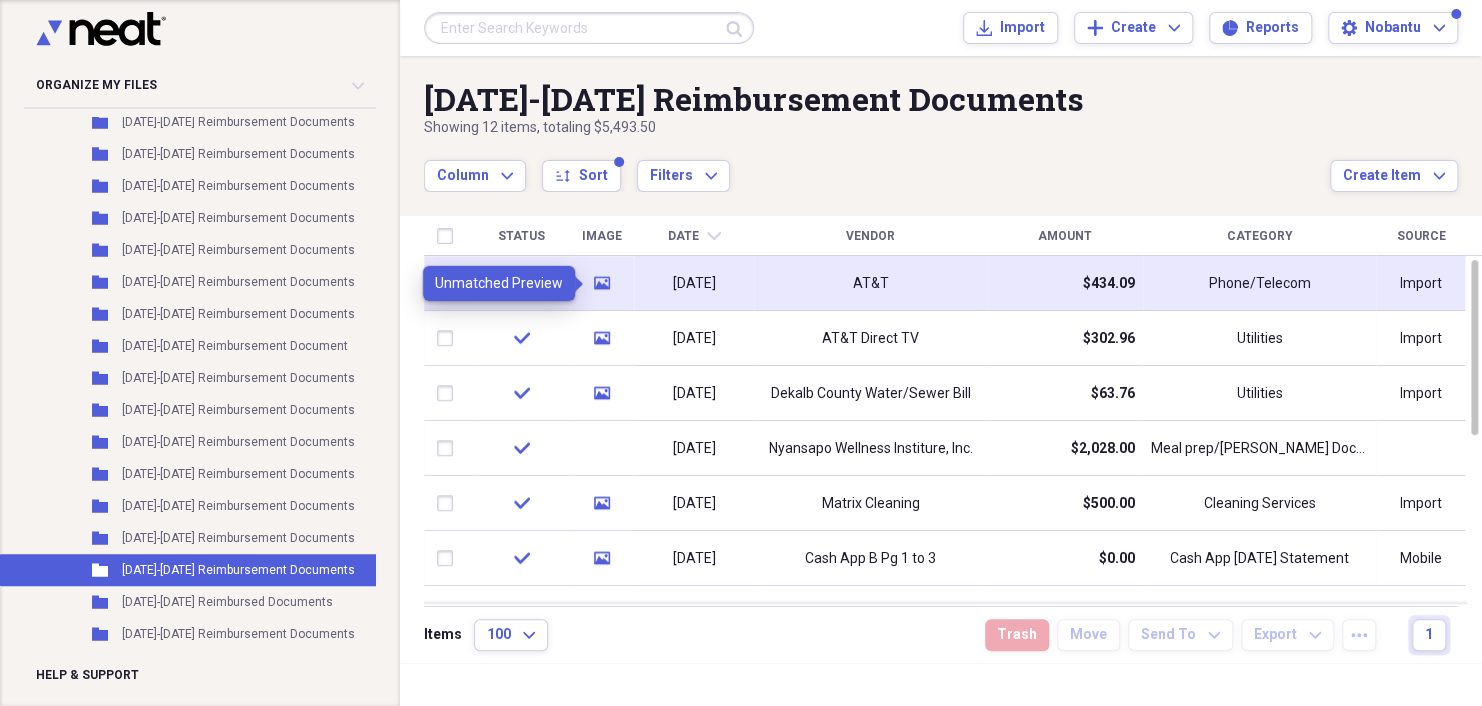 click 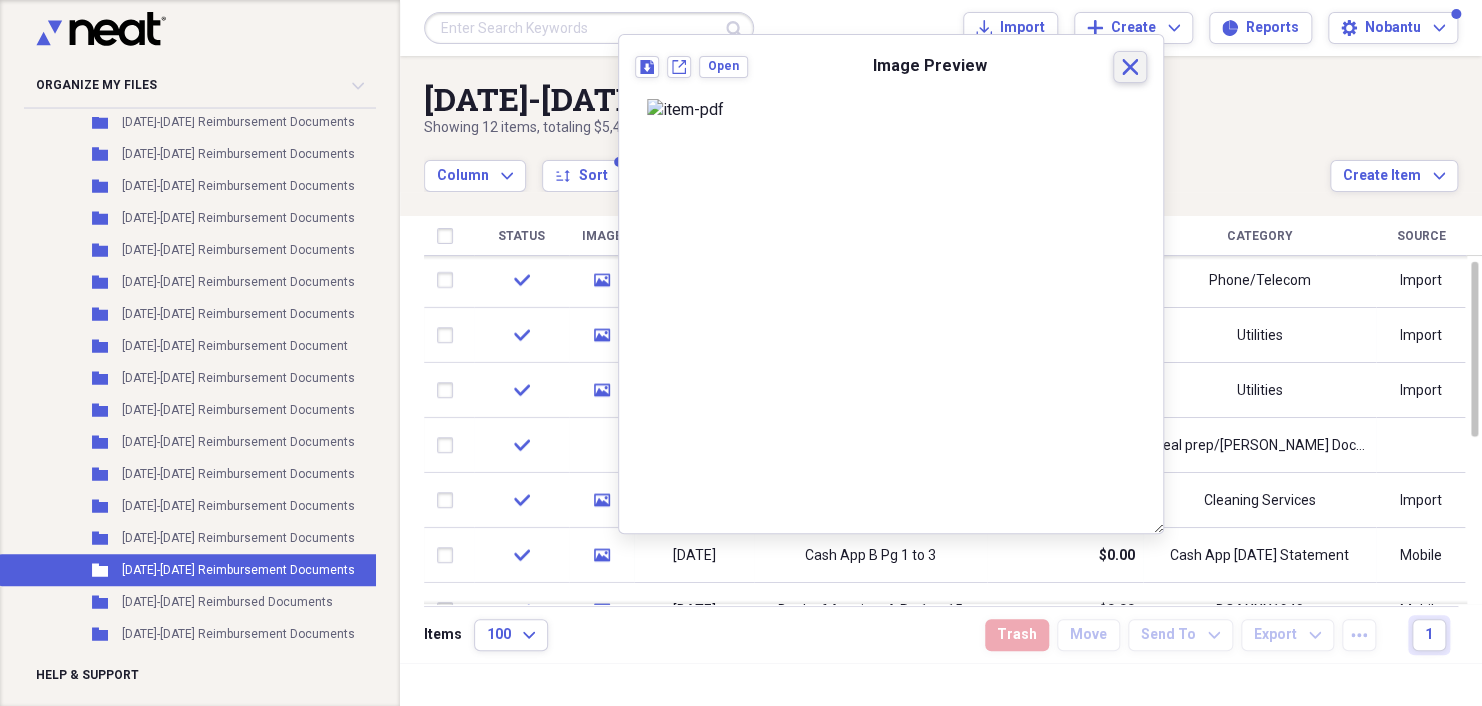 click on "Close" 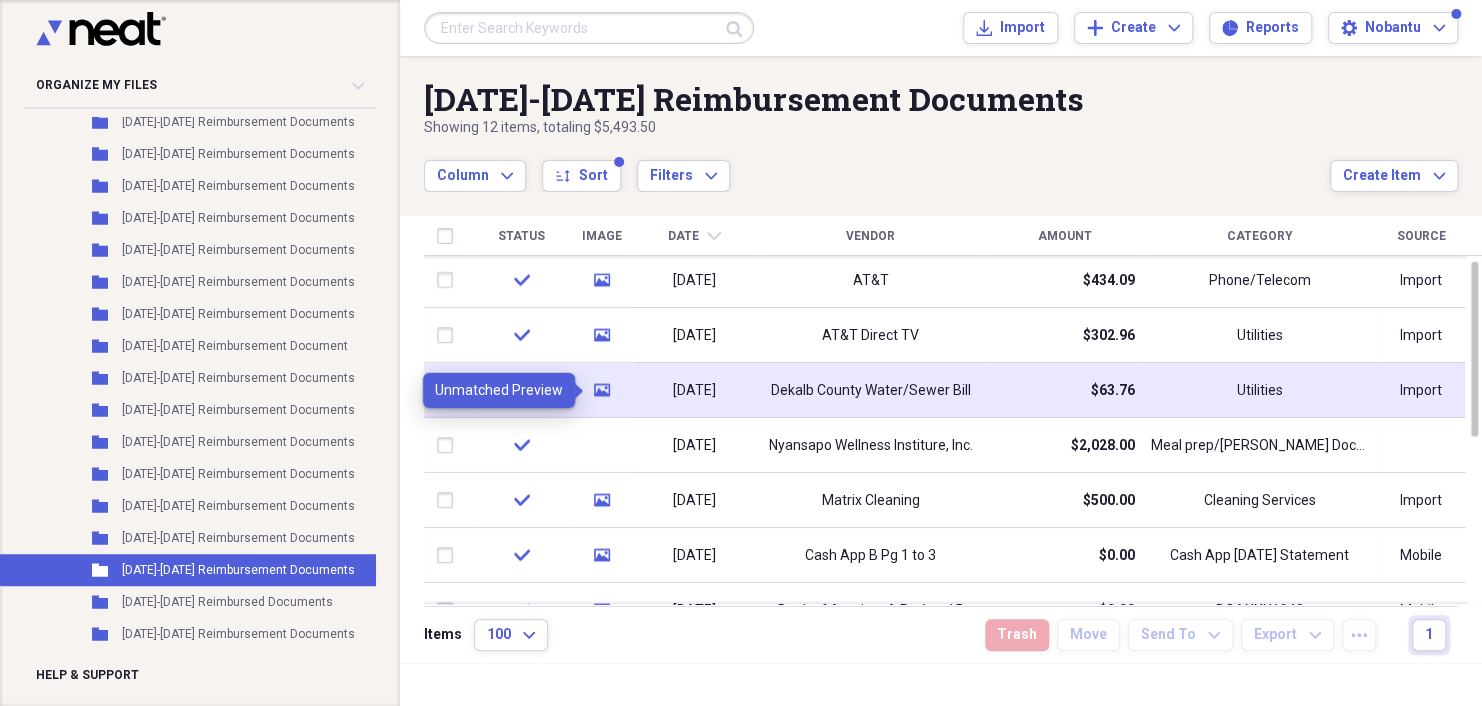 click 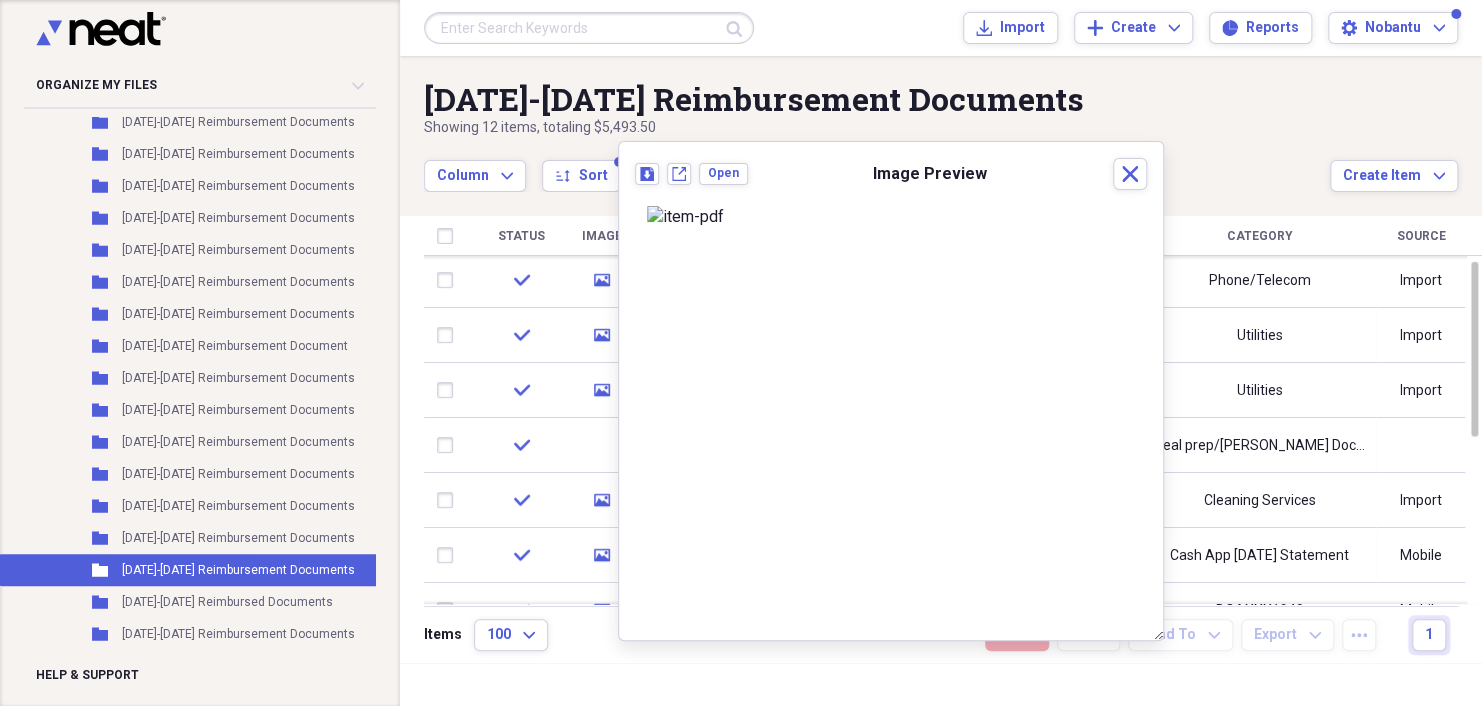 click at bounding box center [891, 217] 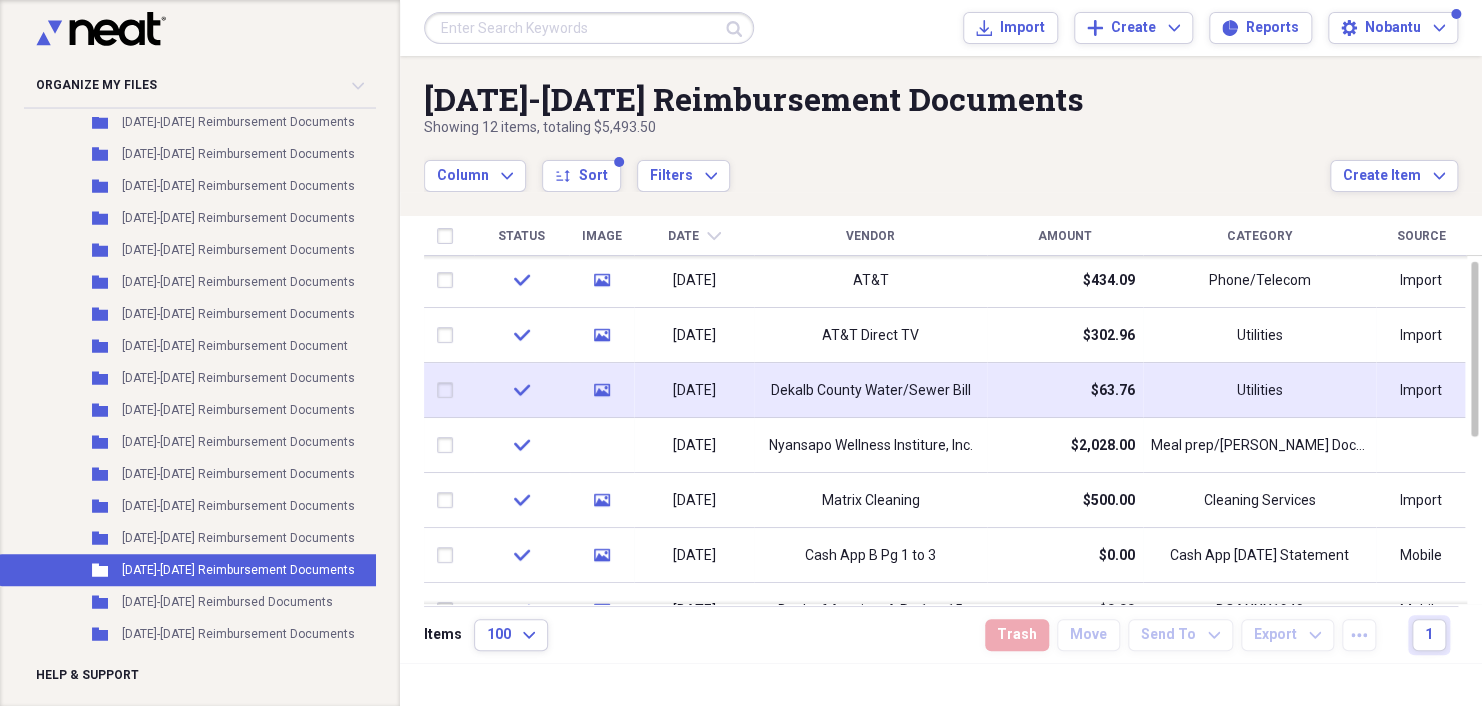 click at bounding box center (449, 390) 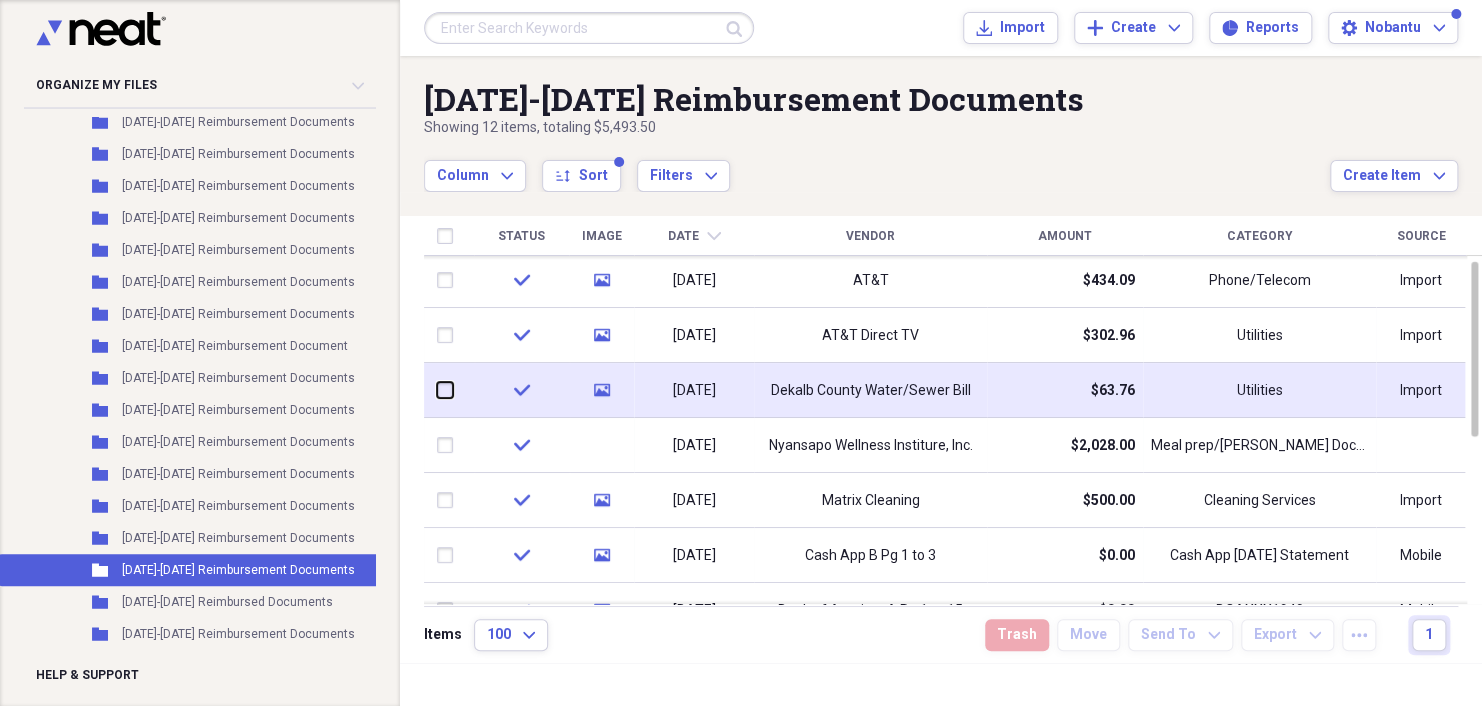 click at bounding box center (437, 390) 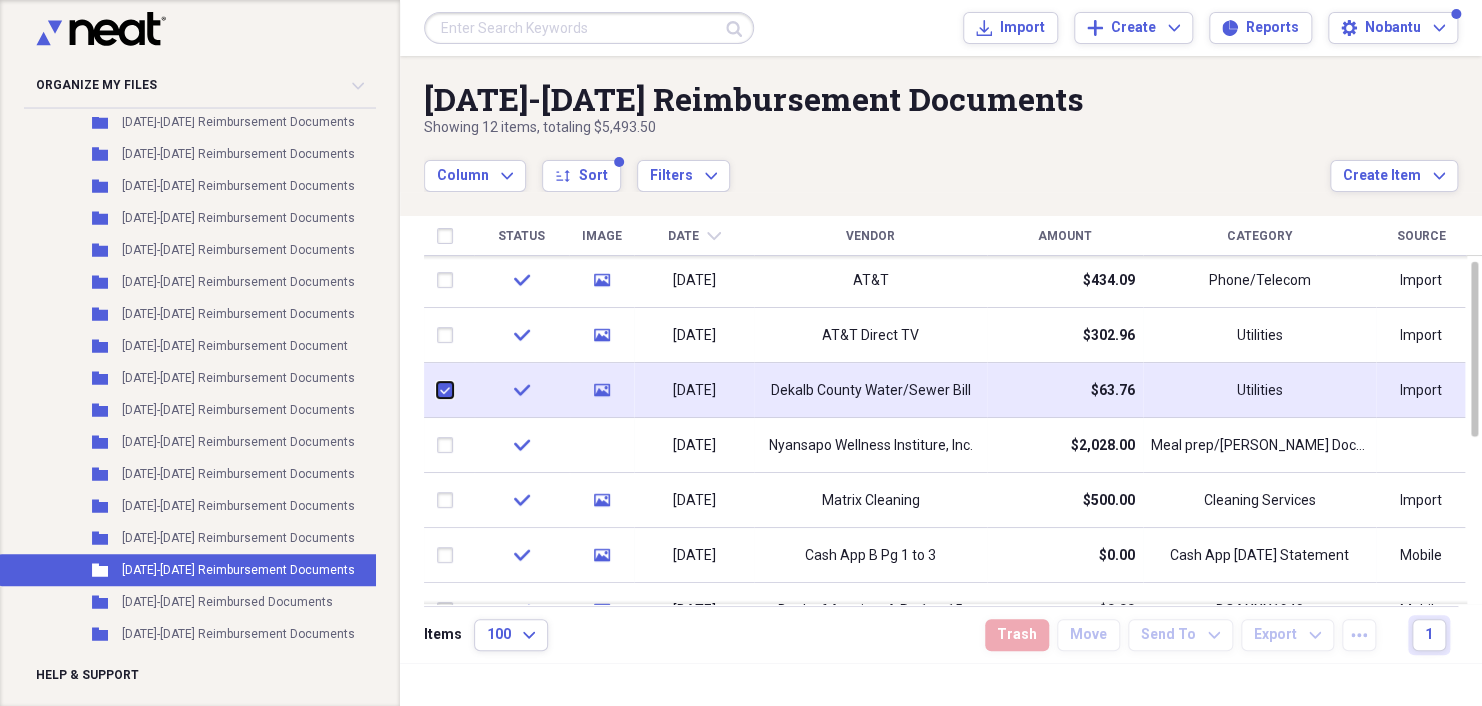 checkbox on "true" 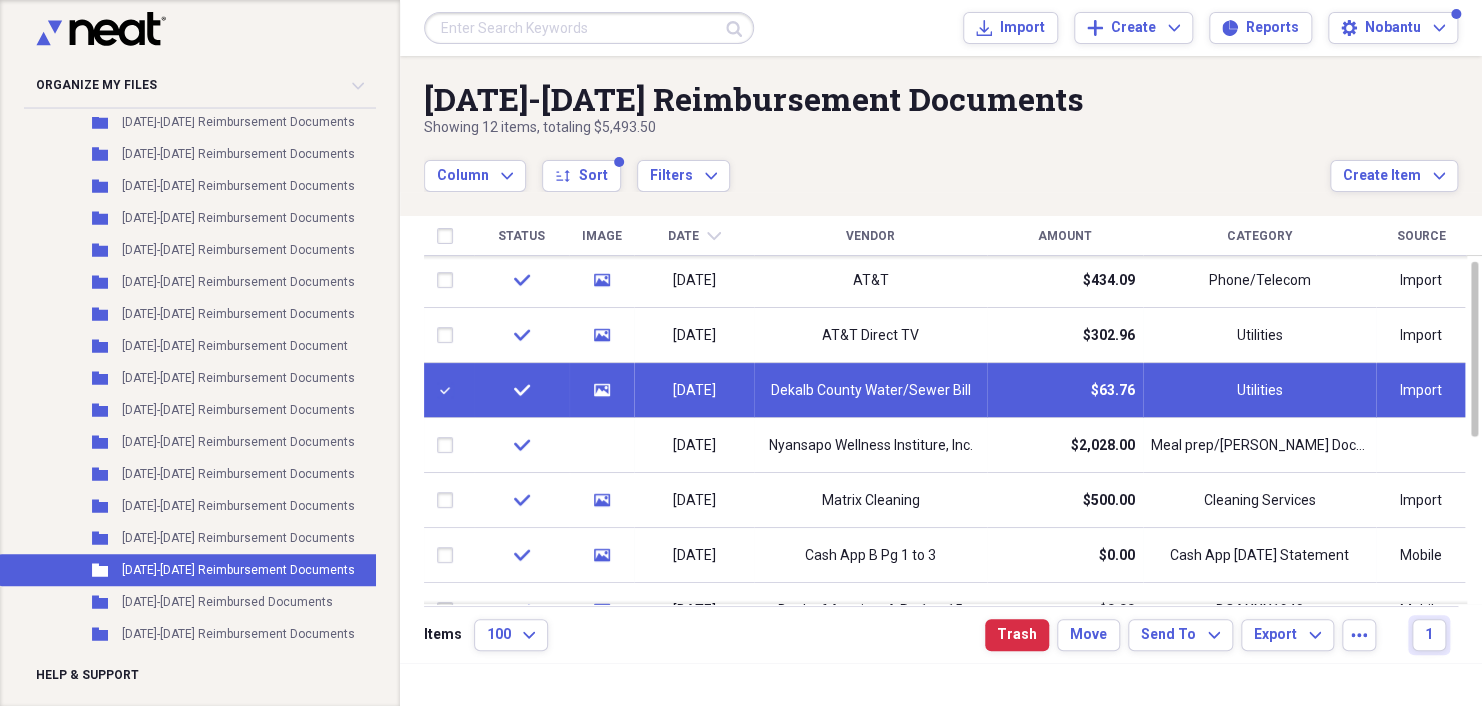click at bounding box center (449, 390) 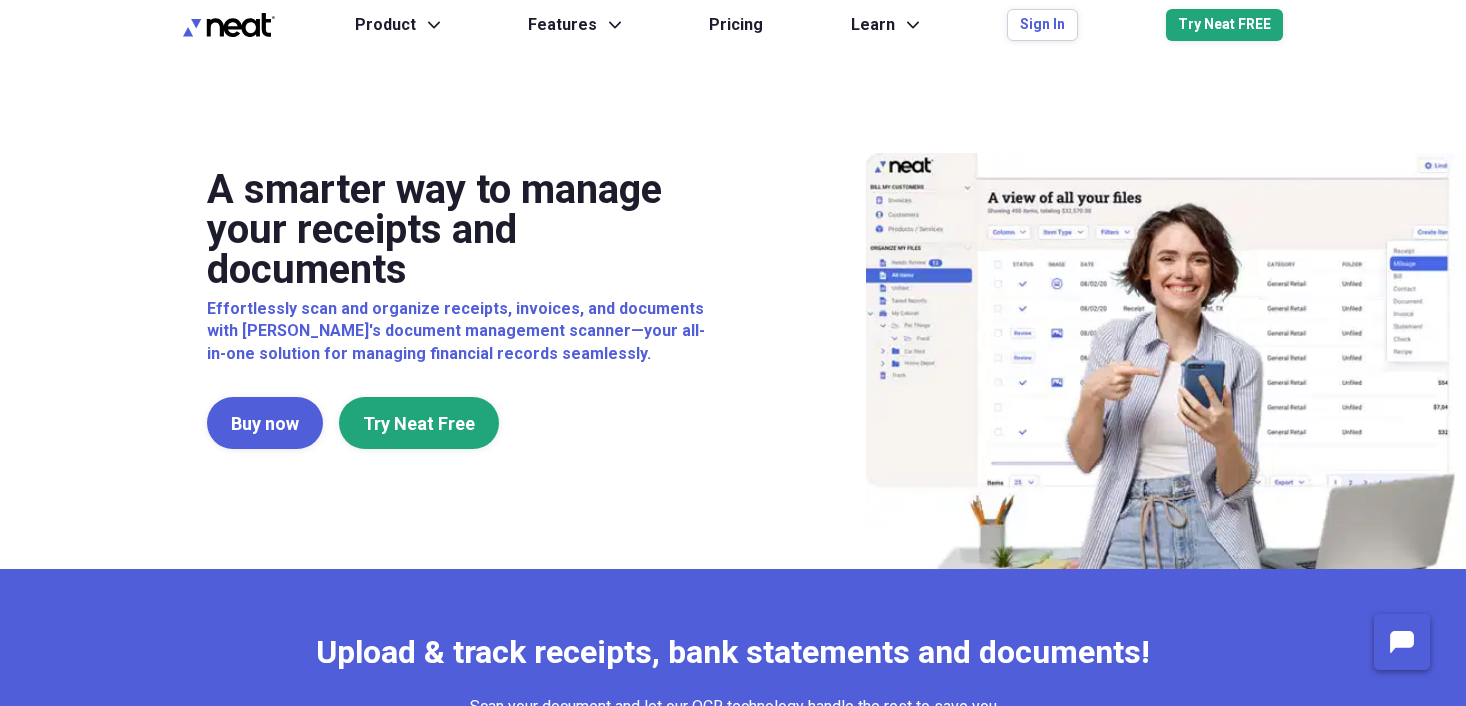scroll, scrollTop: 0, scrollLeft: 0, axis: both 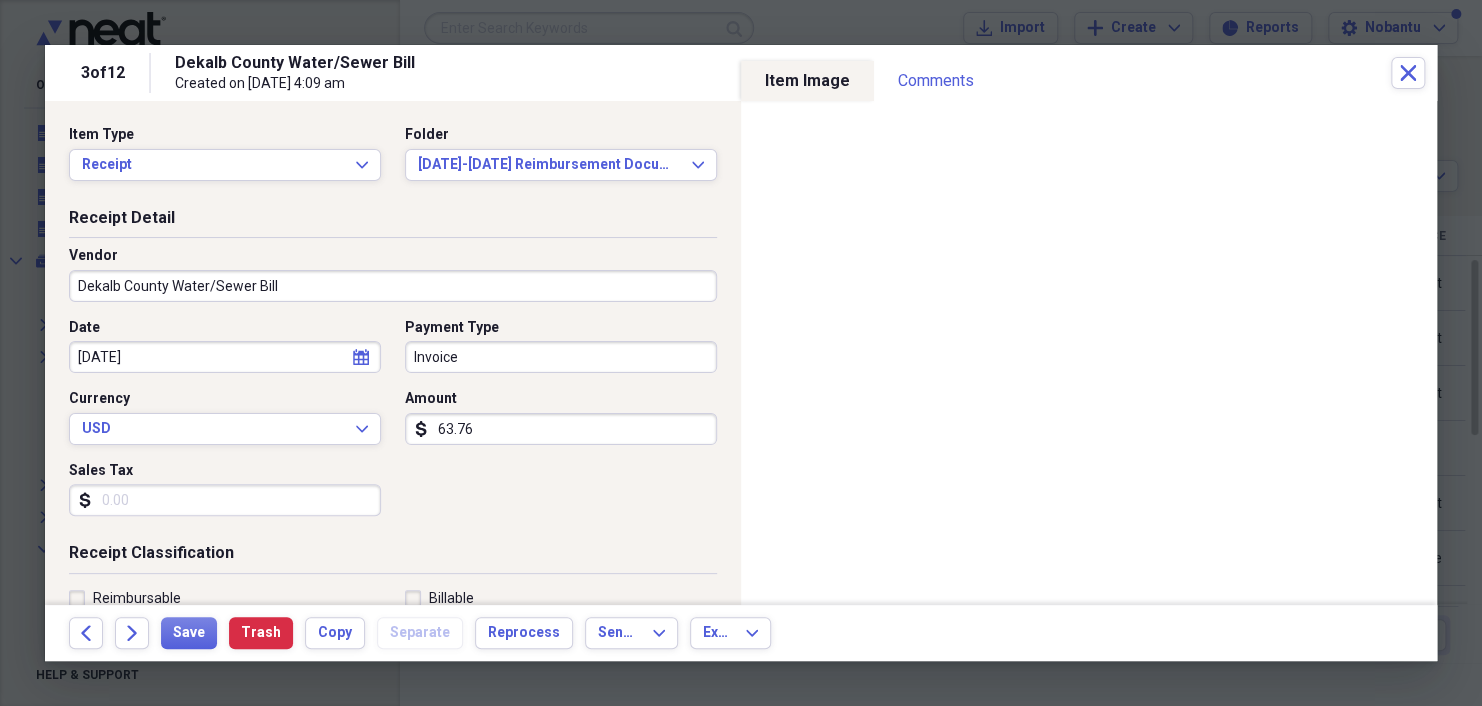 click on "Date 07/09/2025 calendar Calendar Payment Type Invoice Currency USD Expand Amount dollar-sign 63.76 Sales Tax dollar-sign" at bounding box center [393, 425] 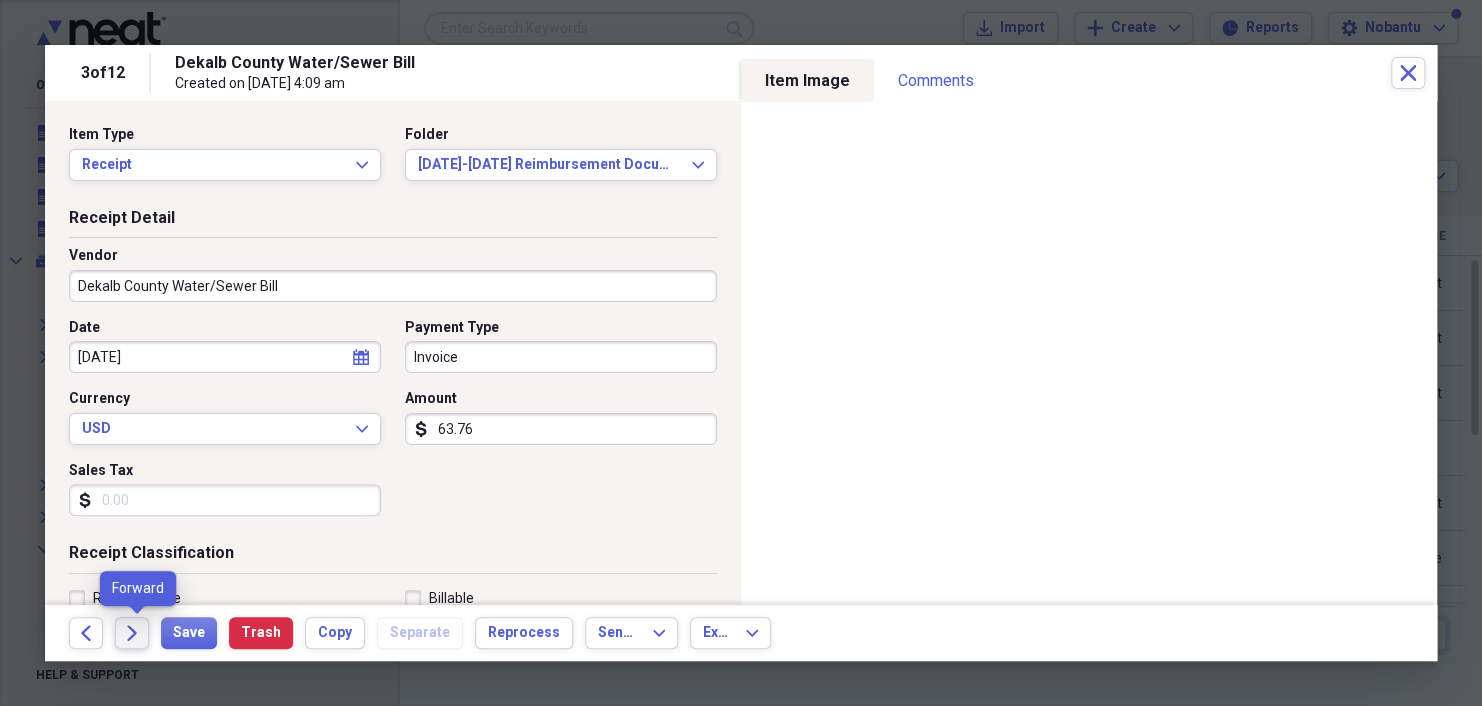 click 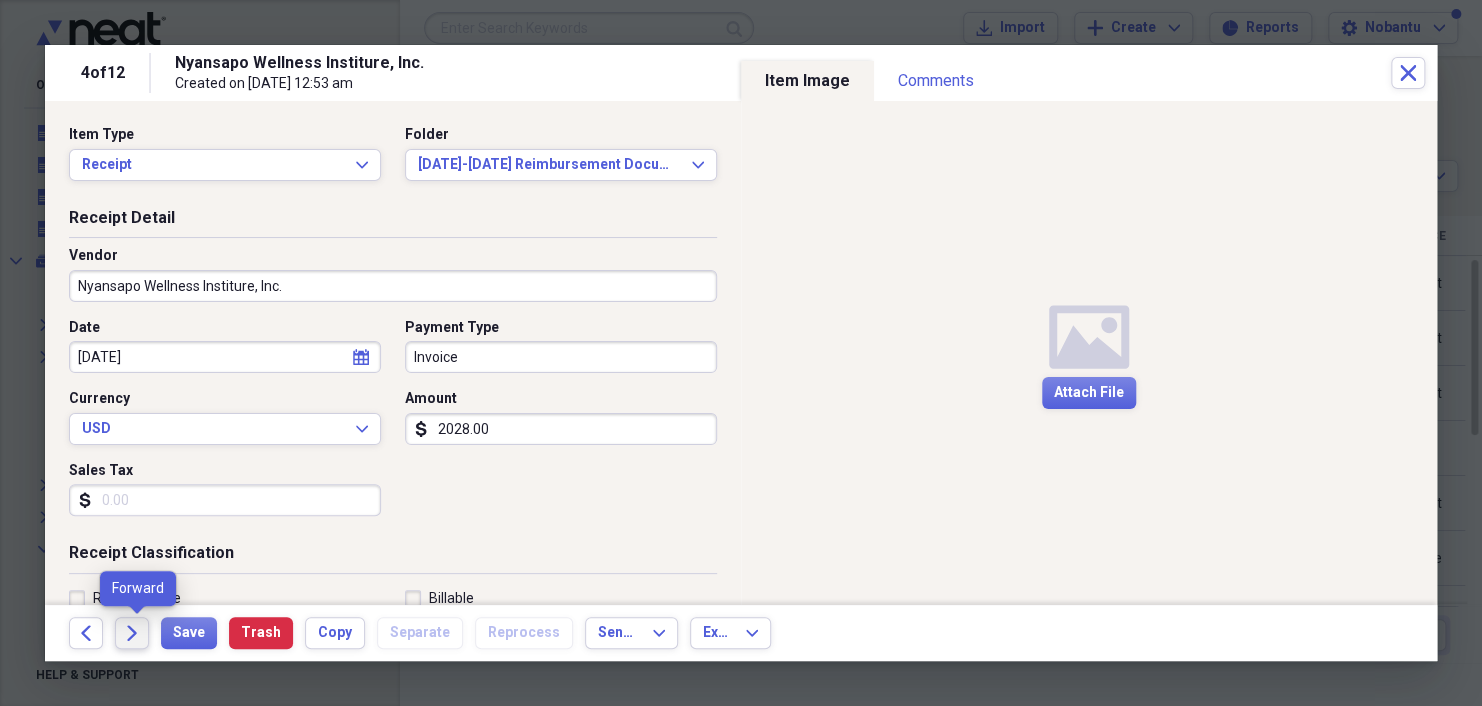 click on "Forward" 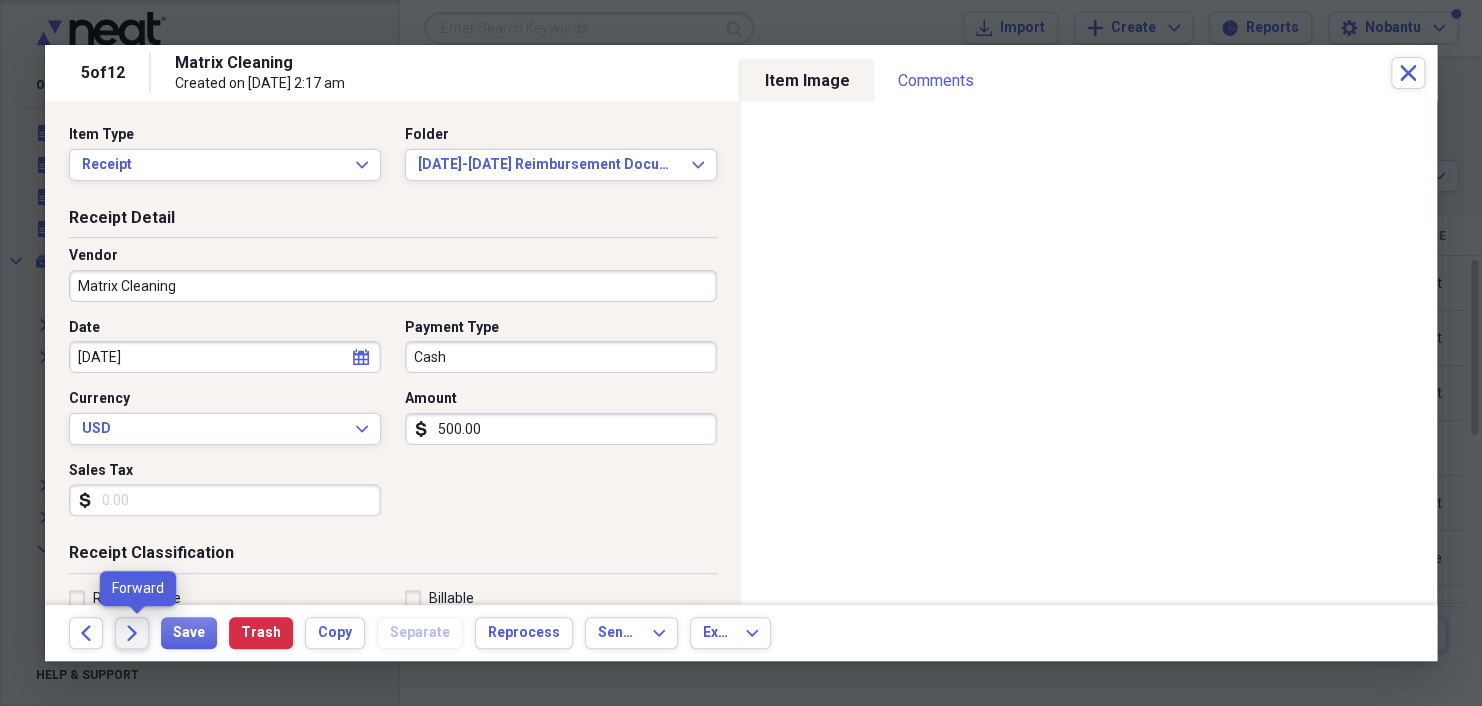 click on "Forward" 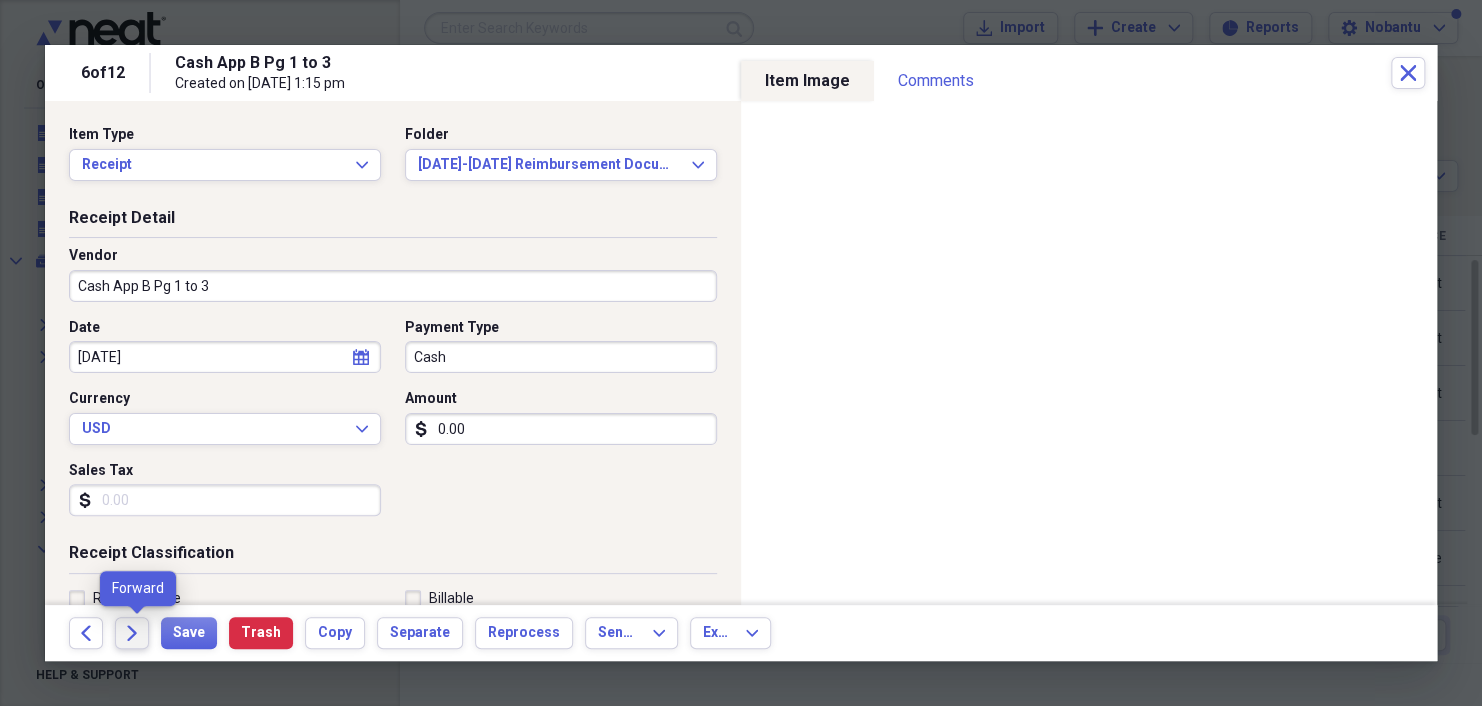click on "Forward" 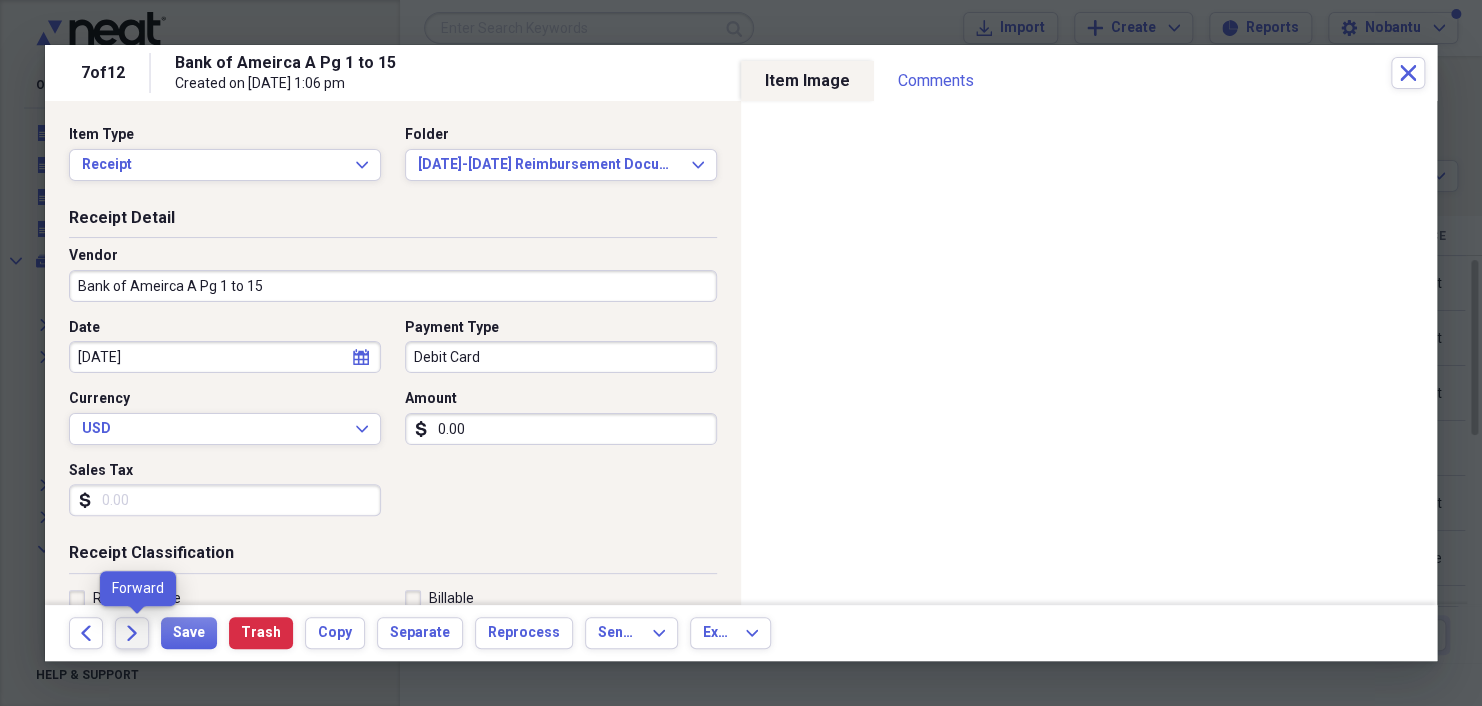 click on "Forward" 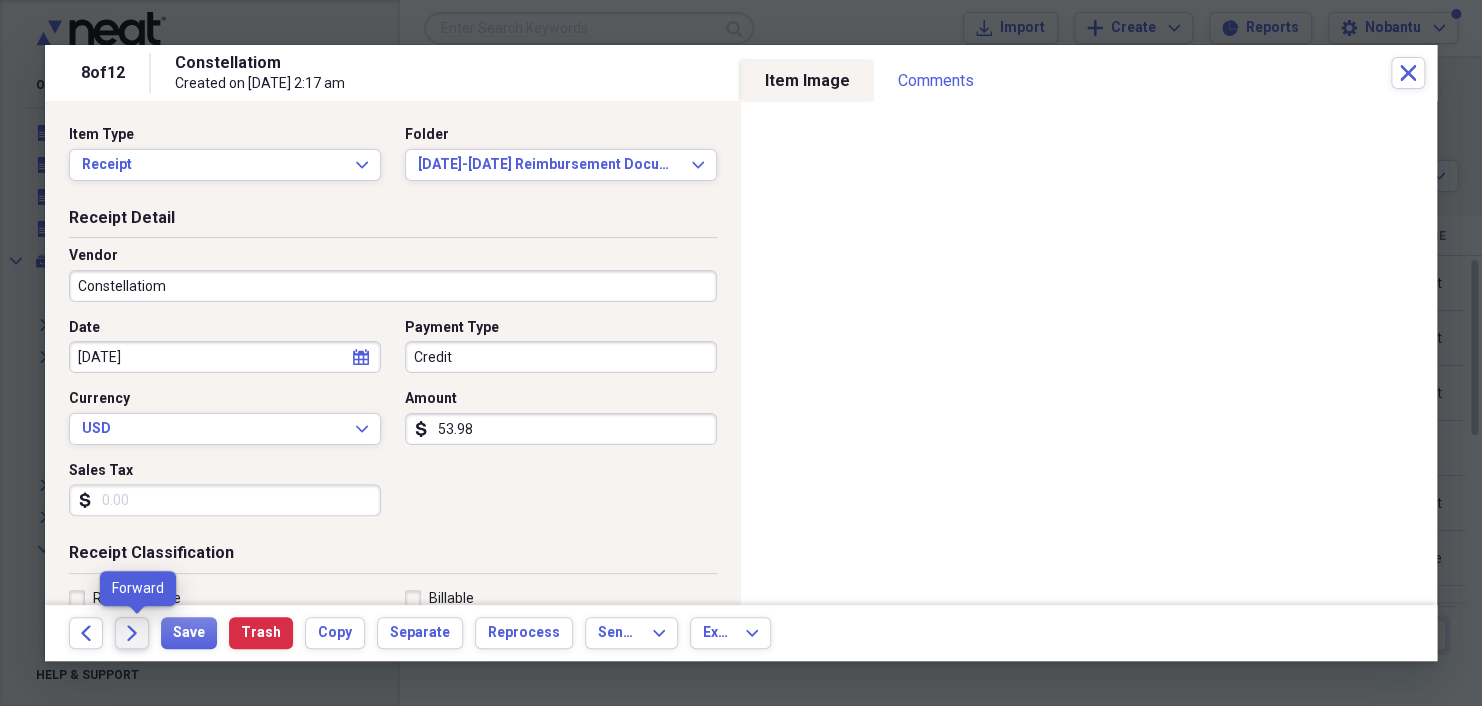 click on "Forward" 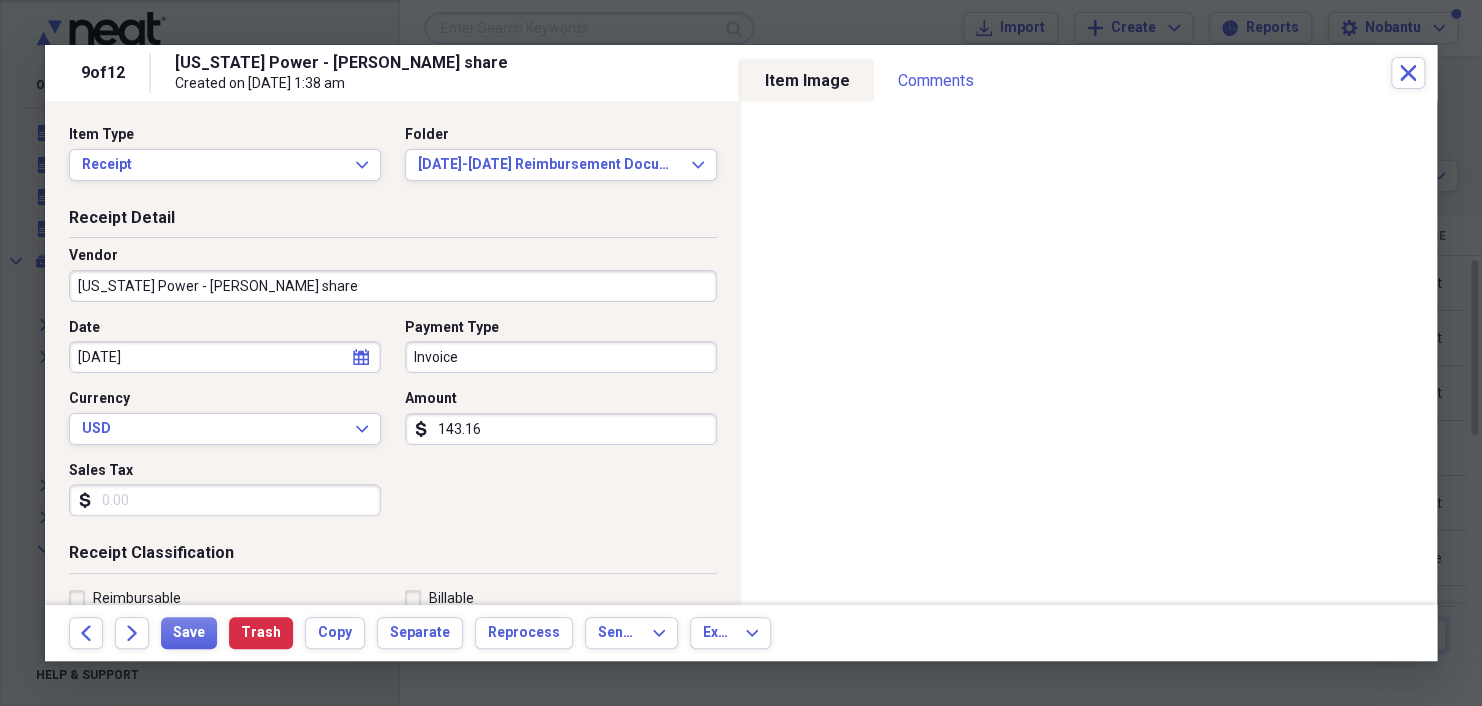 click on "Organize My Files 99+ Collapse Unfiled Needs Review 99+ Unfiled All Files Unfiled Unfiled Unfiled Saved Reports Collapse My Cabinet My Cabinet Add Folder Folder Ankoanda Family Trust Add Folder Expand Folder Driver License Add Folder Expand Folder [PERSON_NAME] Mortgage Payment Loan Add Folder Folder [PERSON_NAME] & [PERSON_NAME] Insurance Add Folder Folder Jumoke’s Lease Agreement Add Folder Folder Lease Agreements Add Folder Expand Folder [PERSON_NAME] APP For Use of Credit Card Add Folder Expand Folder Medicare Add Folder Collapse Open Folder Migrated Documents Add Folder Folder Adisa vs Dredd Loxxx Add Folder Folder [DATE]-[DATE] Reimbursement Documents Add Folder Folder [DATE]-[DATE] Reimbursed Documents Add Folder Folder [DATE]-[DATE] Reimbursement Documents Add Folder Folder [DATE]-[DATE] Reimbursement Documents Add Folder Folder [DATE]-[DATE] Reimbursement Documents Add Folder Folder [DATE]-[DATE] Reimbursement Documents Add Folder Folder [DATE]-[DATE], Reimbursement Documents Add Folder Folder" at bounding box center (741, 353) 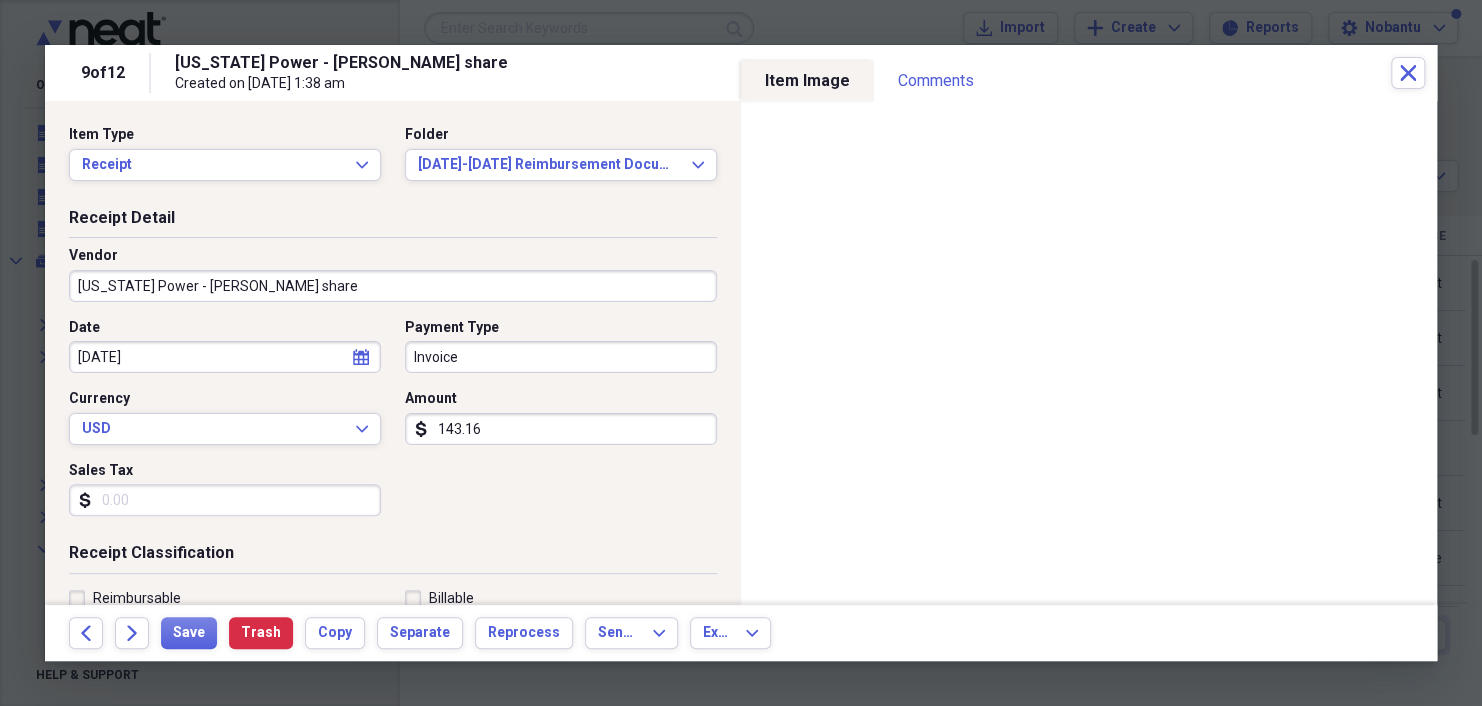 click at bounding box center (741, 353) 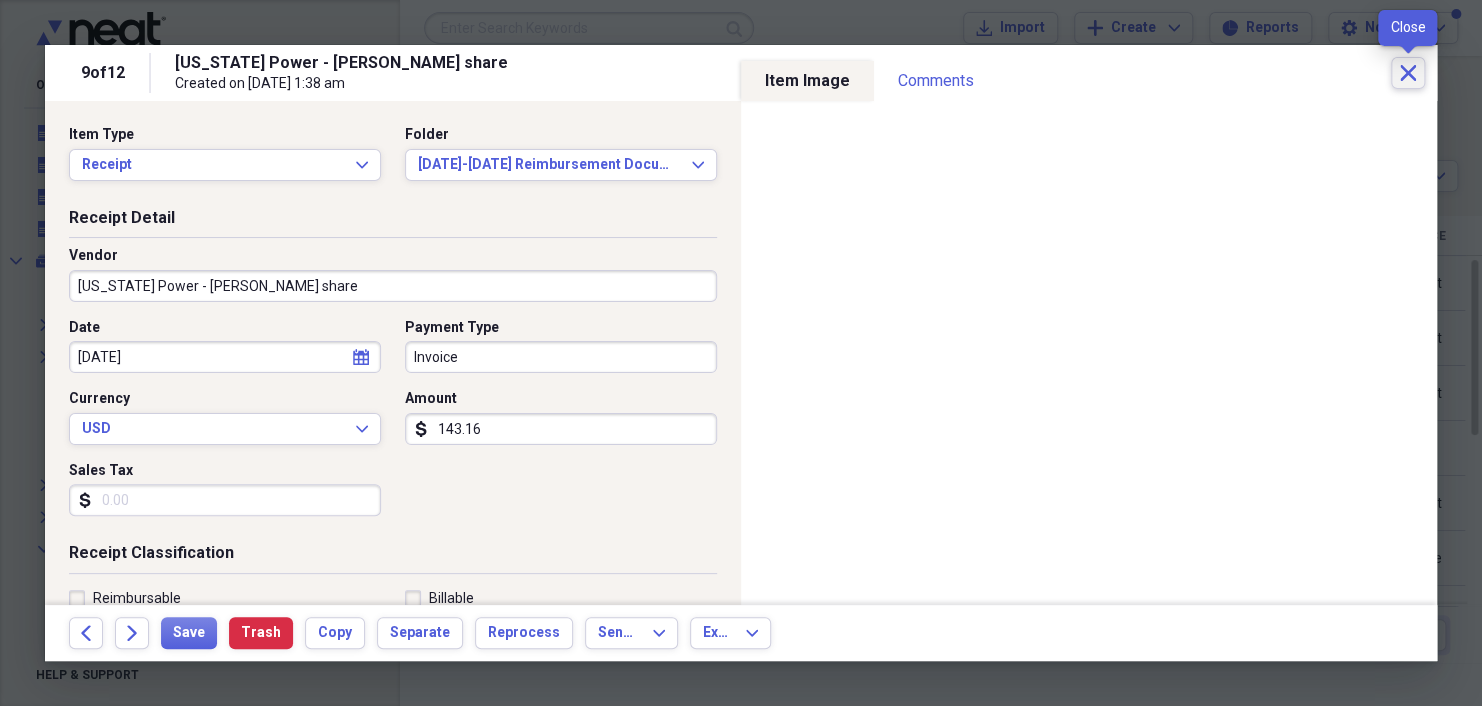 click 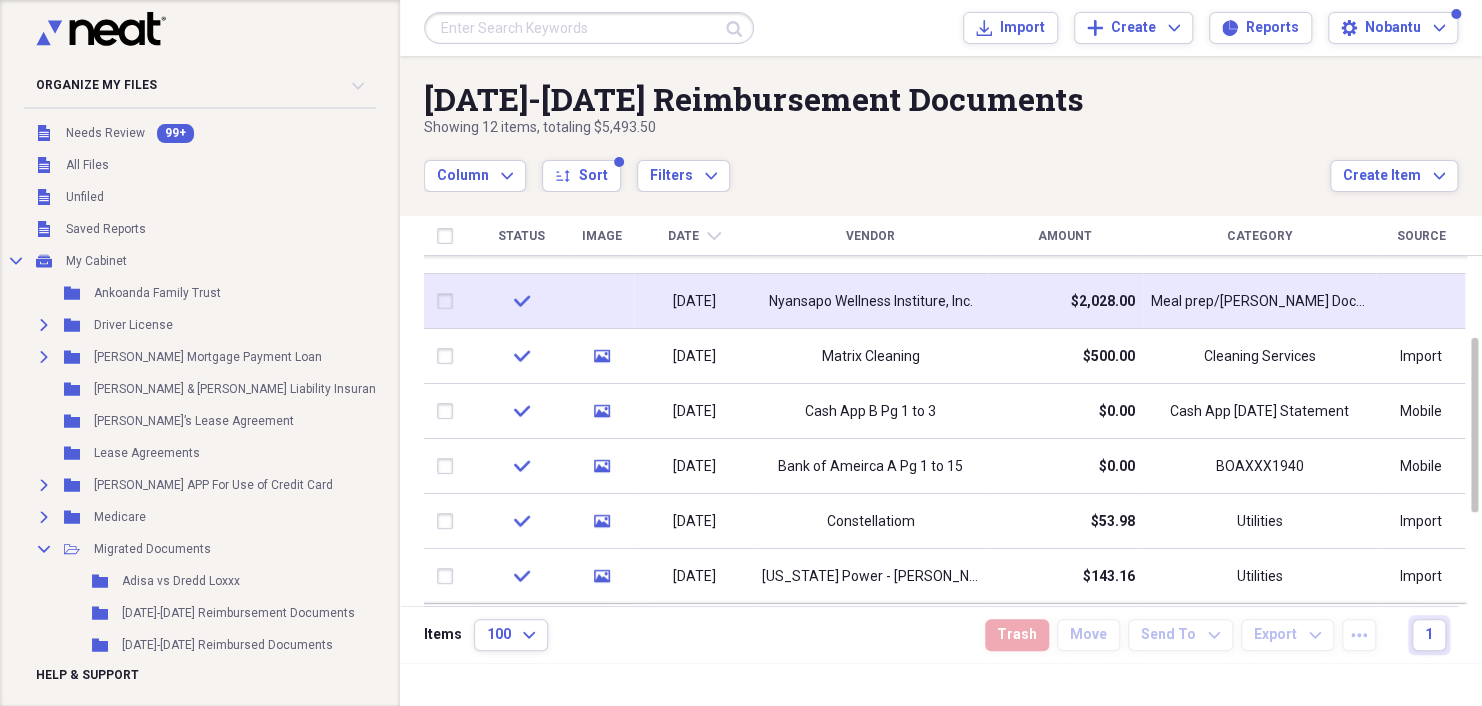 drag, startPoint x: 1411, startPoint y: 70, endPoint x: 1442, endPoint y: 297, distance: 229.10696 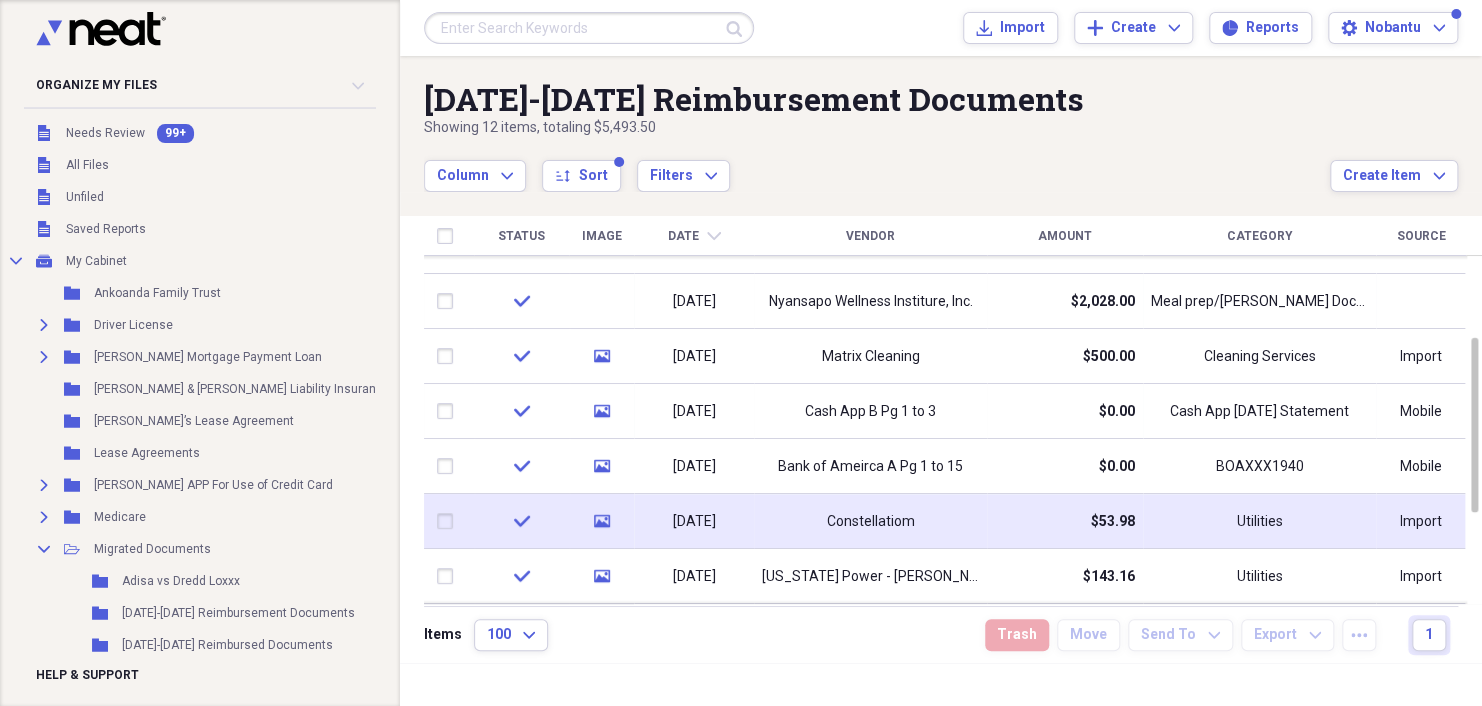 click on "Constellatiom" at bounding box center (871, 522) 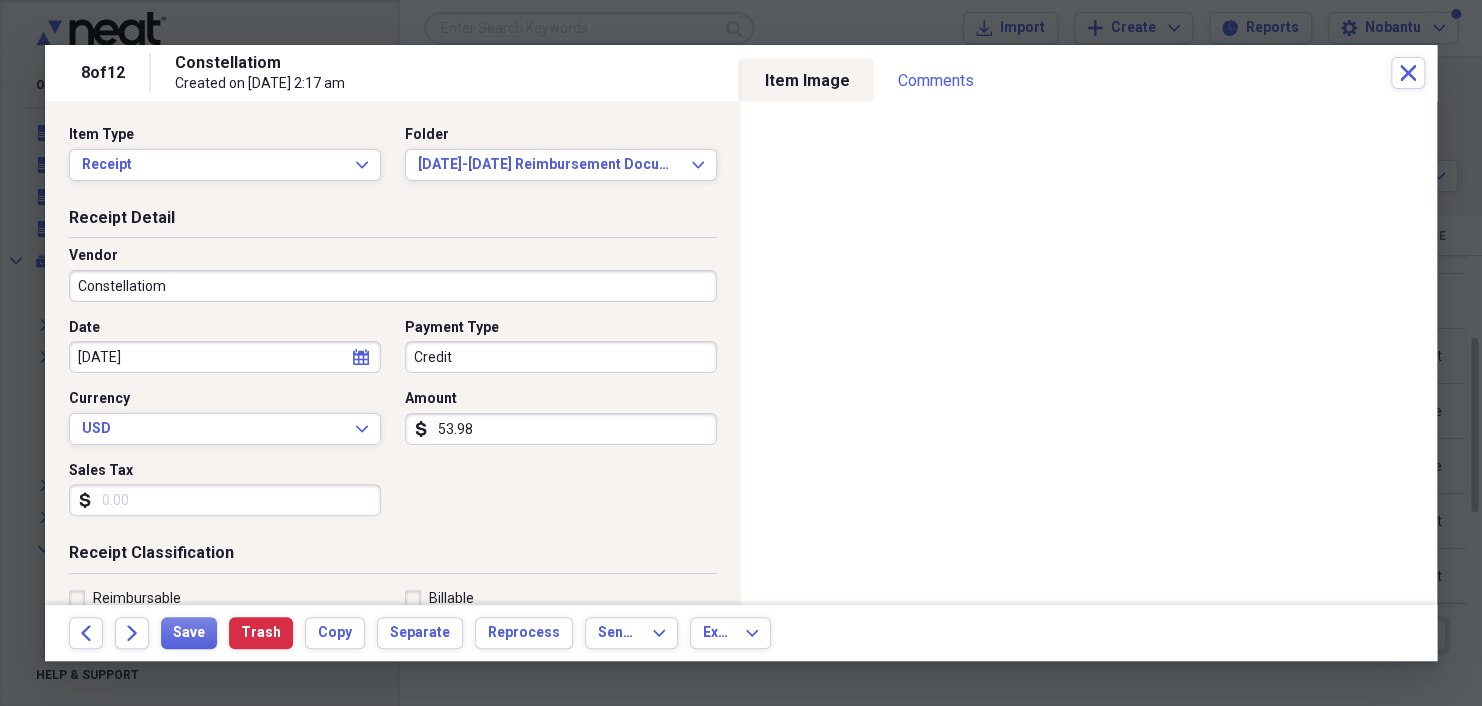 click on "Item Type Receipt Expand Folder June 1-30, 2025 Reimbursement Documents Expand" at bounding box center (393, 166) 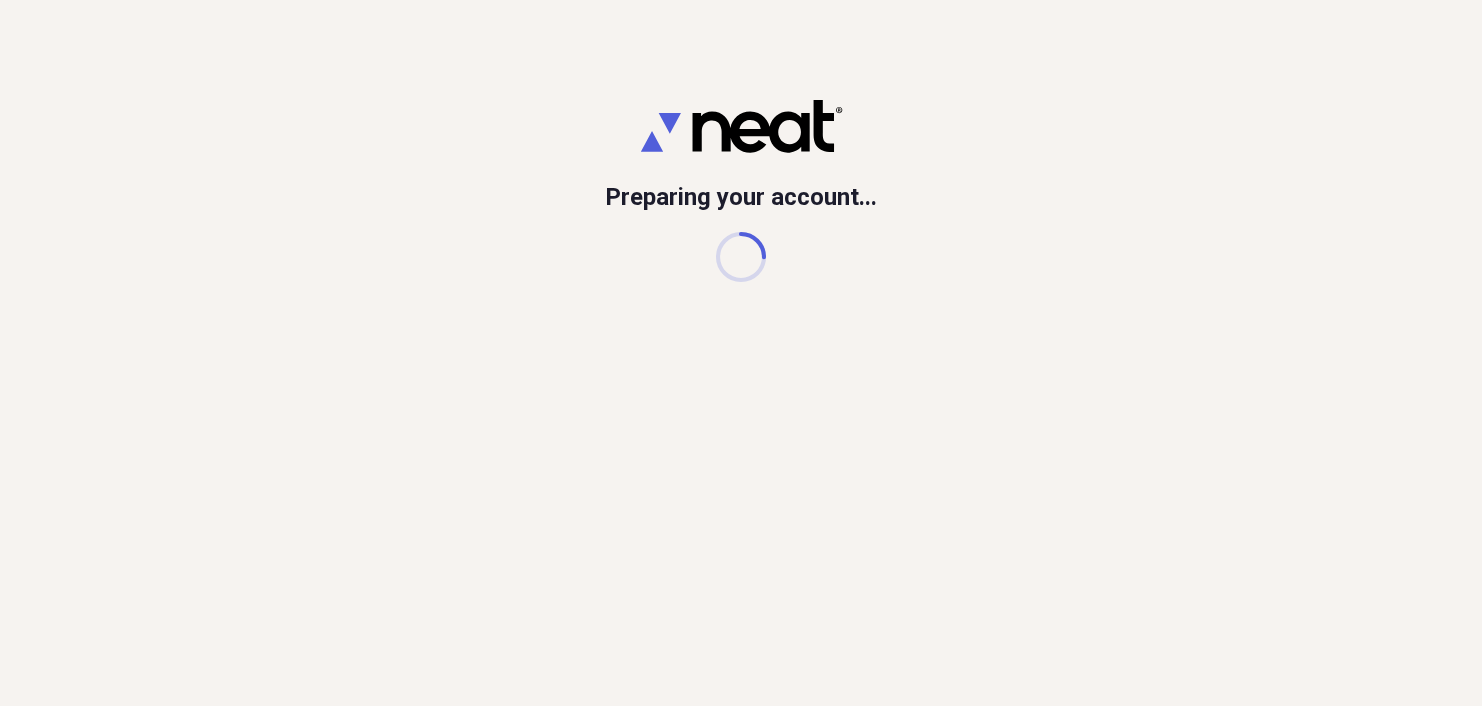 scroll, scrollTop: 0, scrollLeft: 0, axis: both 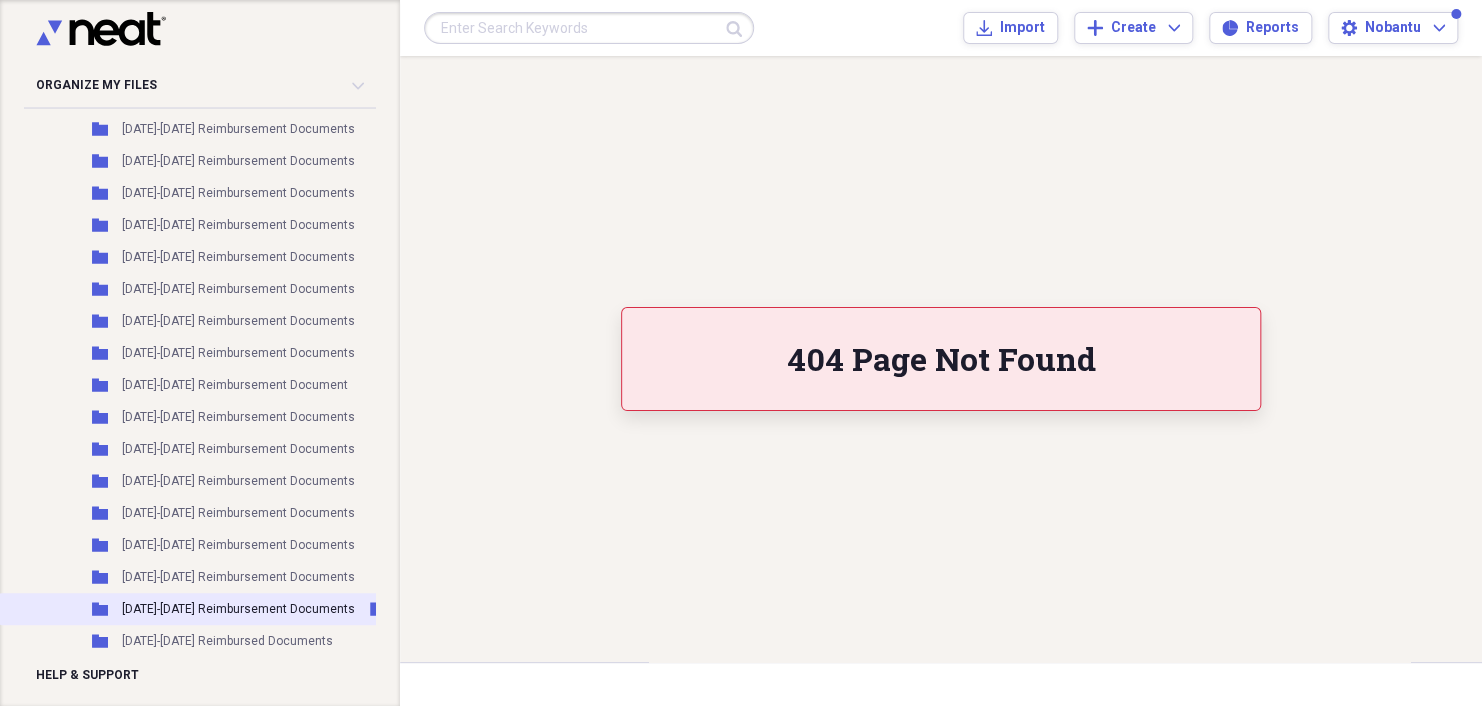 click on "[DATE]-[DATE] Reimbursement Documents" at bounding box center [238, 609] 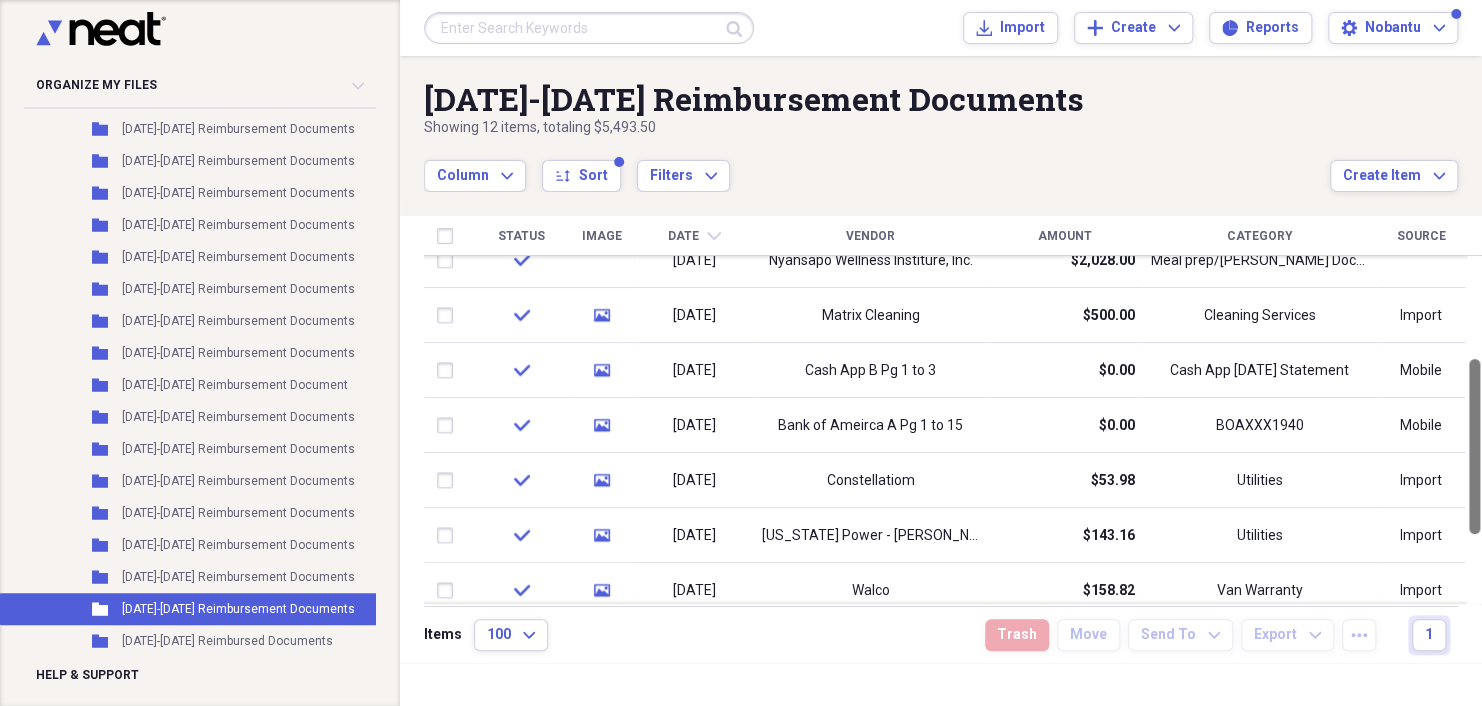 drag, startPoint x: 1476, startPoint y: 426, endPoint x: 1484, endPoint y: 525, distance: 99.32271 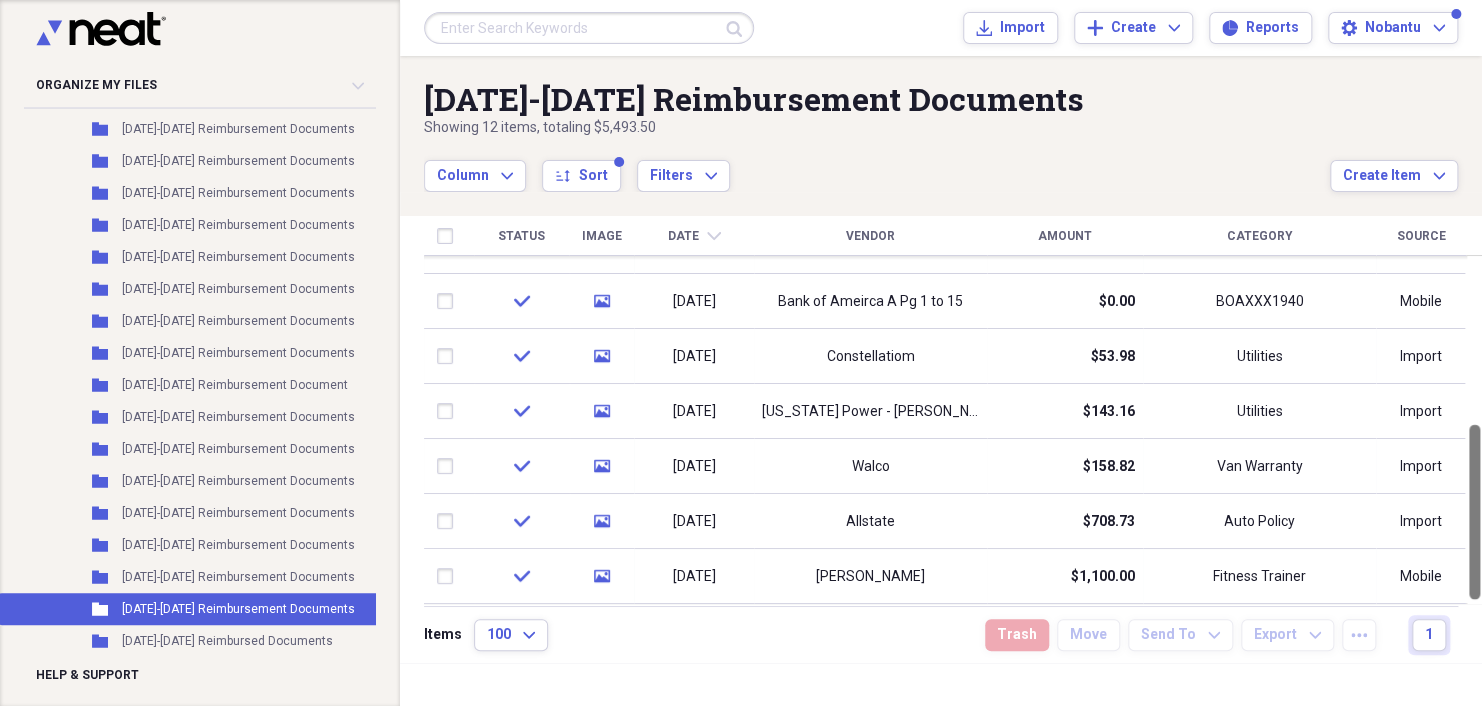 drag, startPoint x: 1449, startPoint y: 379, endPoint x: 1477, endPoint y: 551, distance: 174.26416 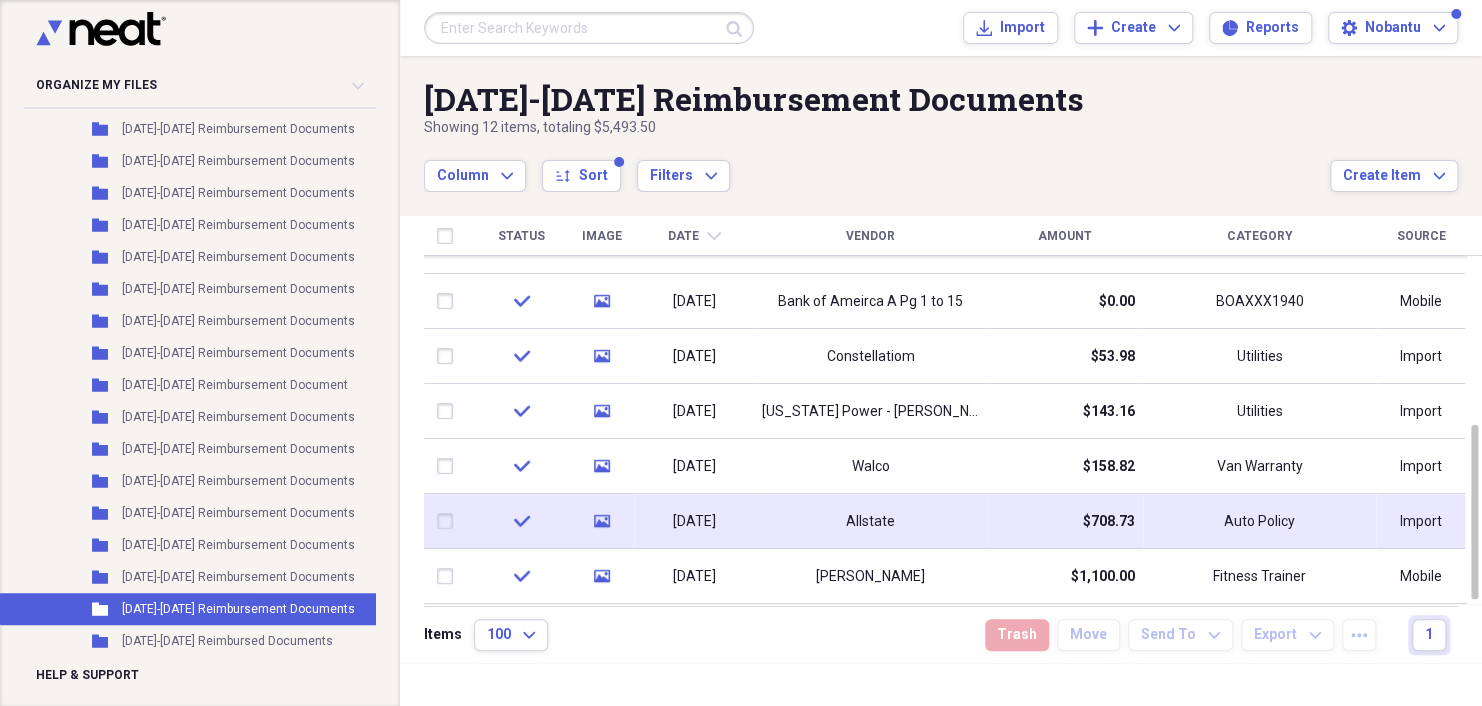 click on "Allstate" at bounding box center [870, 522] 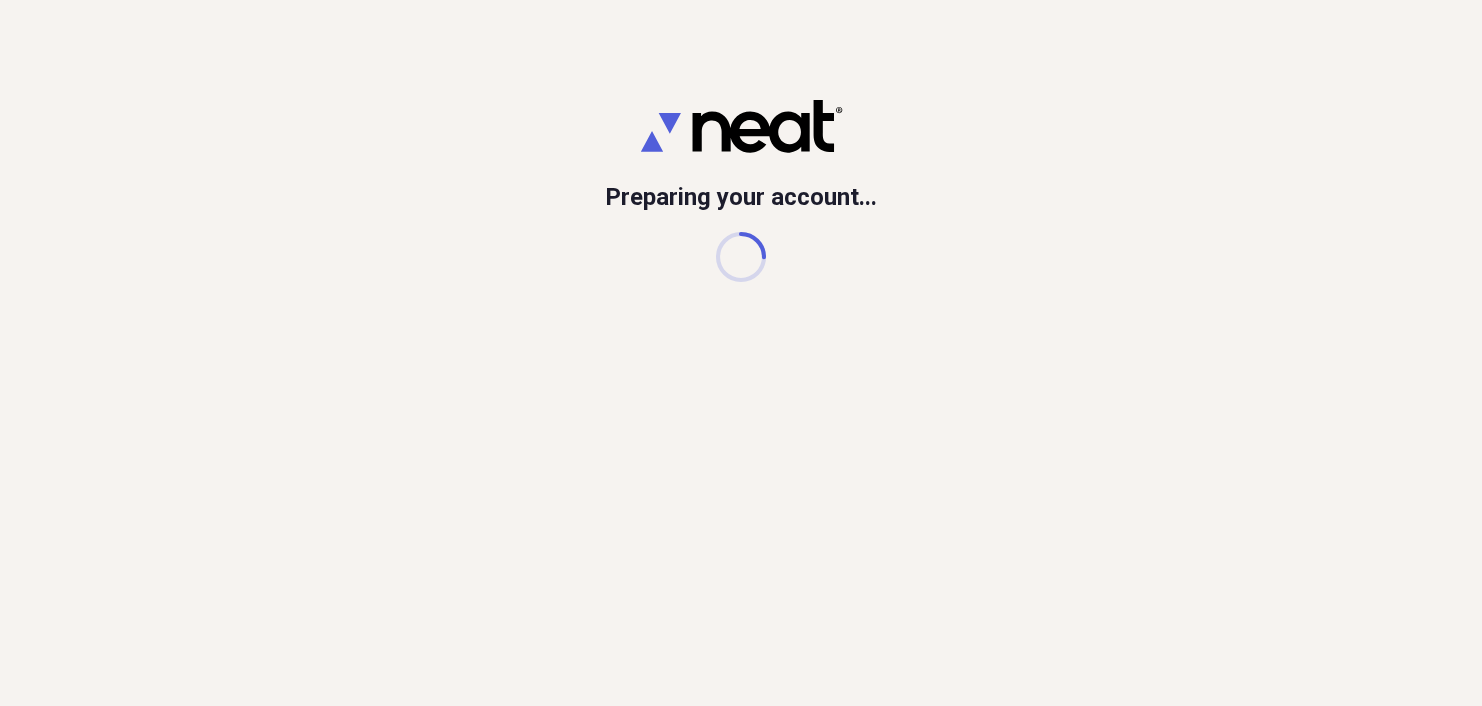scroll, scrollTop: 0, scrollLeft: 0, axis: both 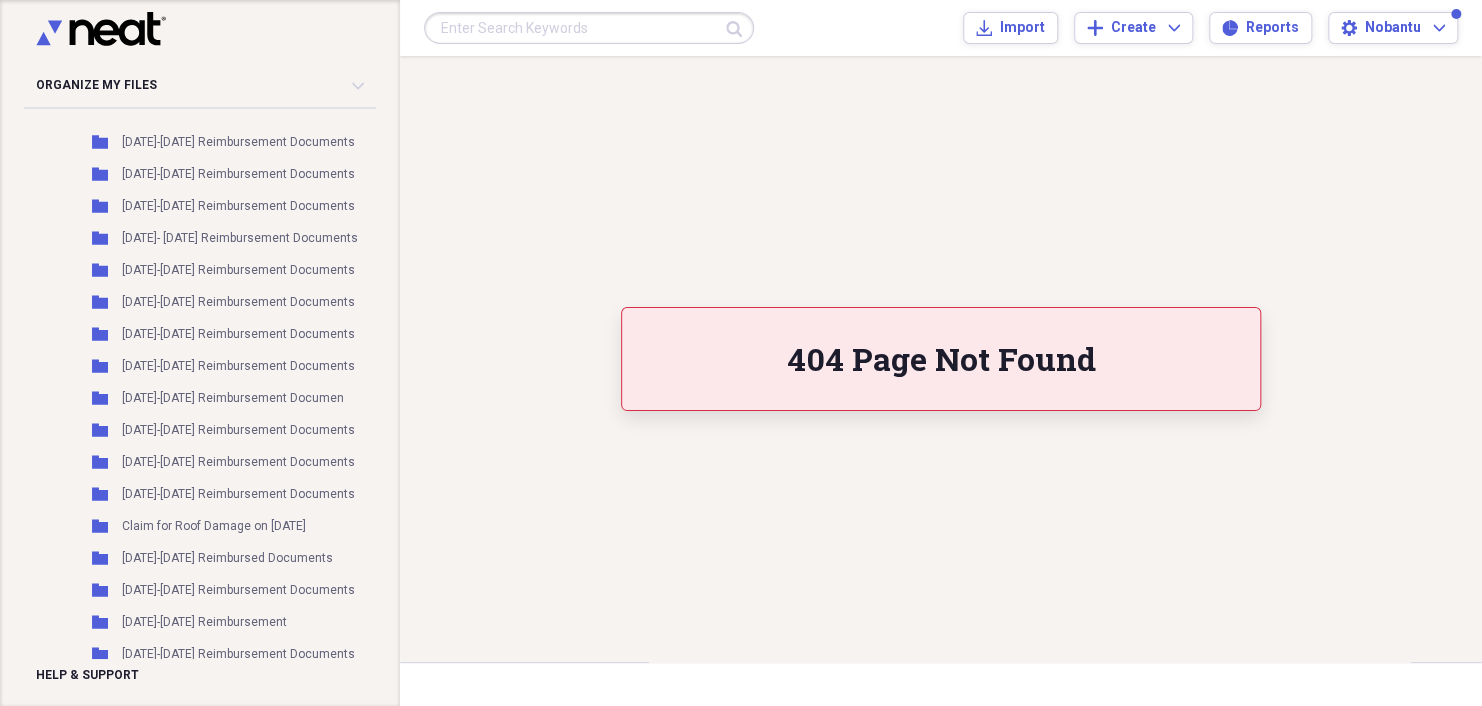 click on "Unfiled Needs Review 99+ Unfiled All Files Unfiled Unfiled Unfiled Saved Reports Collapse My Cabinet My Cabinet Add Folder Folder Ankoanda Family Trust Add Folder Expand Folder Driver License Add Folder Expand Folder [PERSON_NAME] Mortgage Payment Loan Add Folder Folder [PERSON_NAME] & [PERSON_NAME] Liability Insurance Add Folder Folder Jumoke’s Lease Agreement Add Folder Folder Lease Agreements Add Folder Expand Folder [PERSON_NAME] APP For Use of Credit Card Add Folder Expand Folder Medicare Add Folder Collapse Open Folder Migrated Documents Add Folder Folder Adisa vs Dredd Loxxx Add Folder Folder [DATE]-[DATE] Reimbursement Documents Add Folder Folder [DATE]-[DATE] Reimbursed Documents Add Folder Folder [DATE]-[DATE] Reimbursement Documents Add Folder Folder [DATE]-[DATE] Reimbursement Documents Add Folder Folder [DATE]-[DATE] Reimbursement Documents Add Folder Folder [DATE]-[DATE] Reimbursement Documents Add Folder Folder [DATE]-[DATE], Reimbursement Documents Add Folder Folder Add Folder Folder Add Folder" at bounding box center (186, 388) 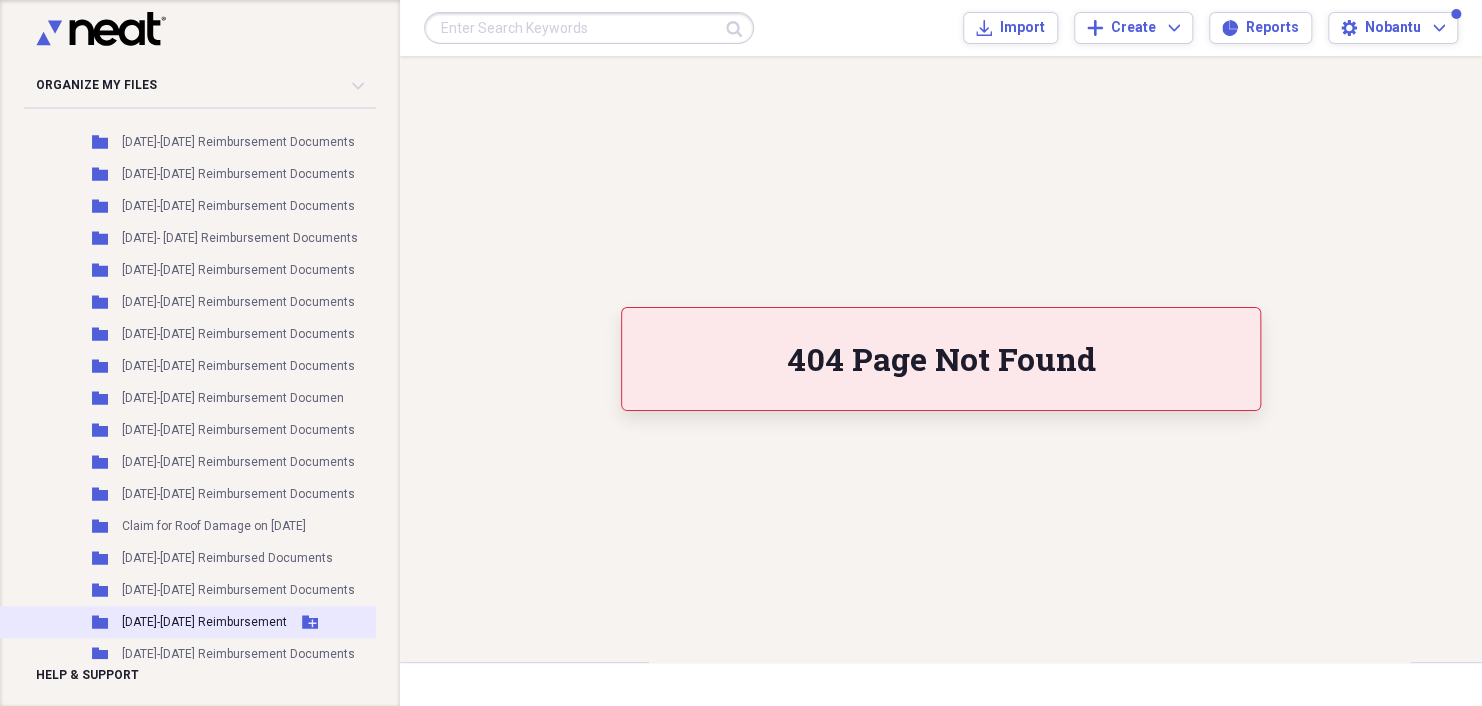 click on "Add Folder" at bounding box center (310, 622) 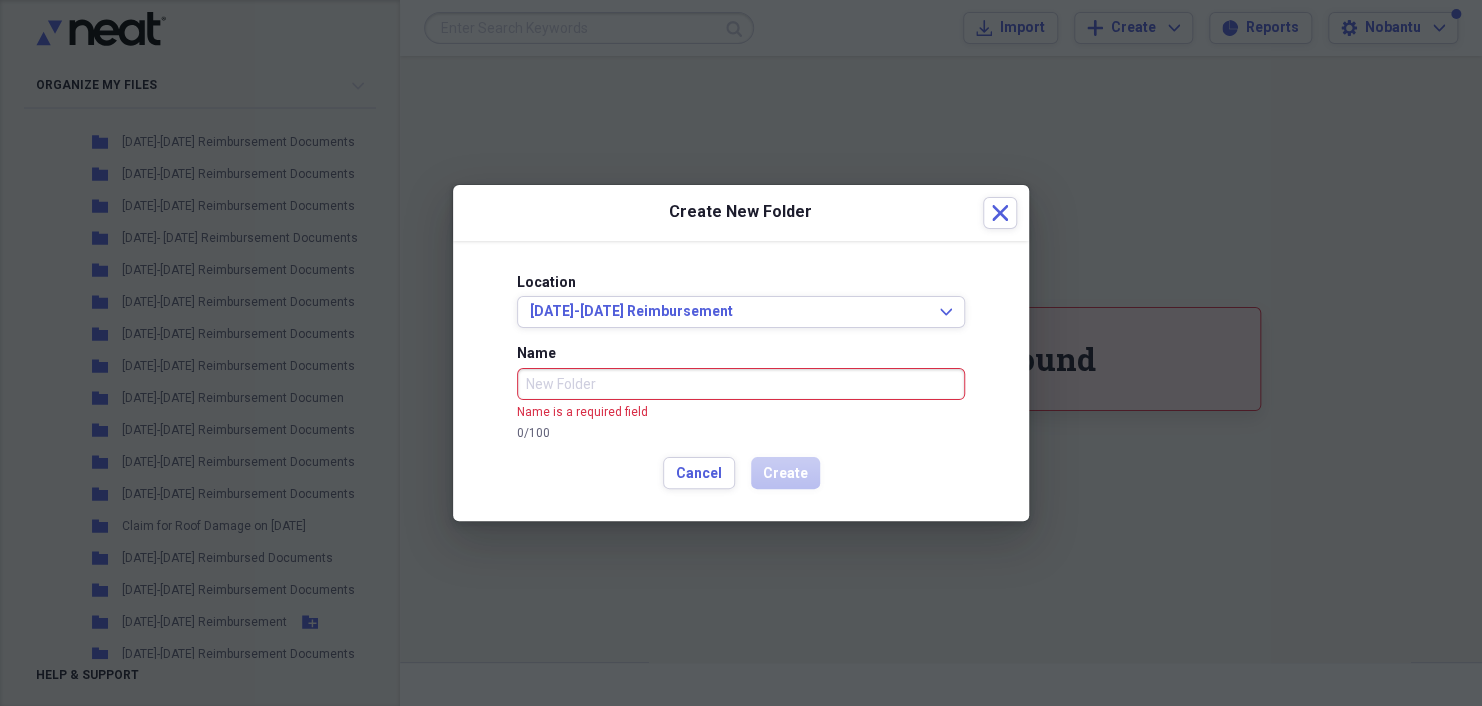 drag, startPoint x: 357, startPoint y: 634, endPoint x: 324, endPoint y: 594, distance: 51.855568 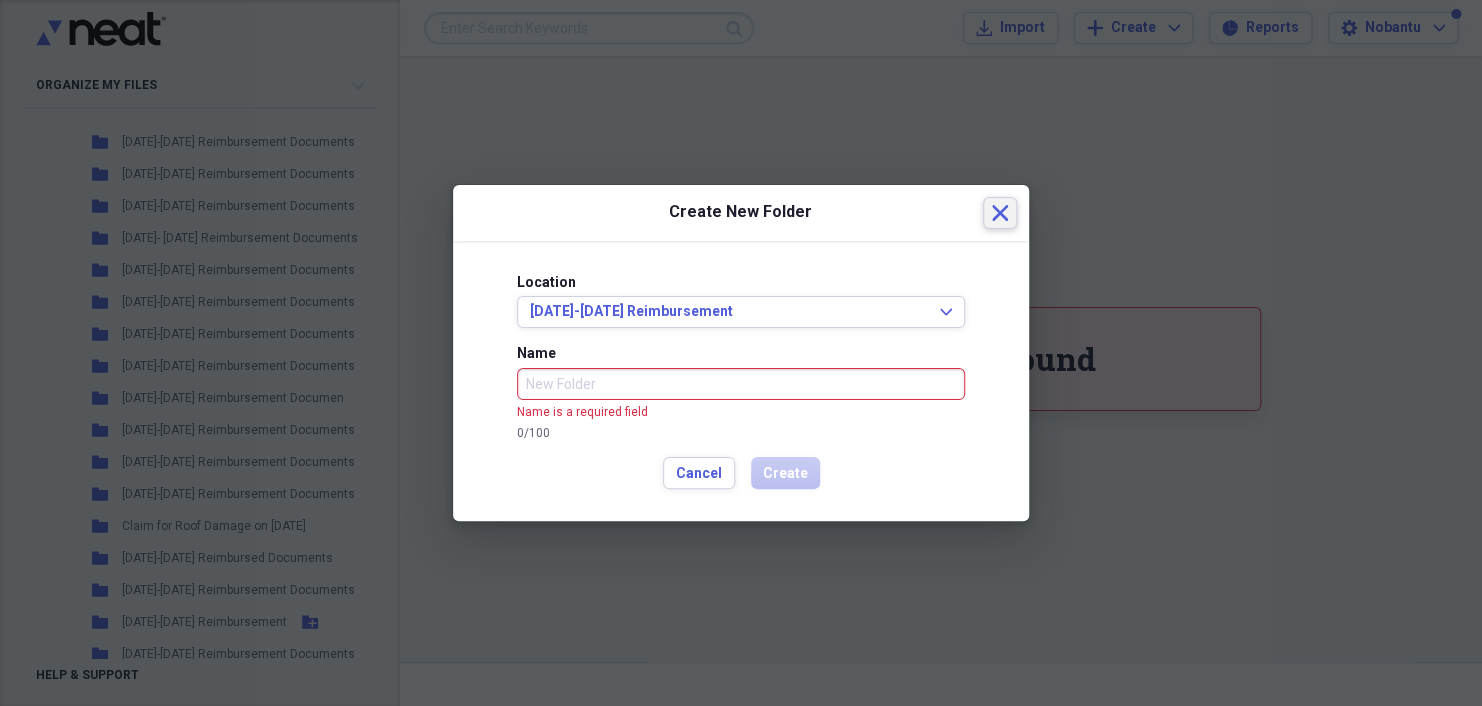 click on "Close" 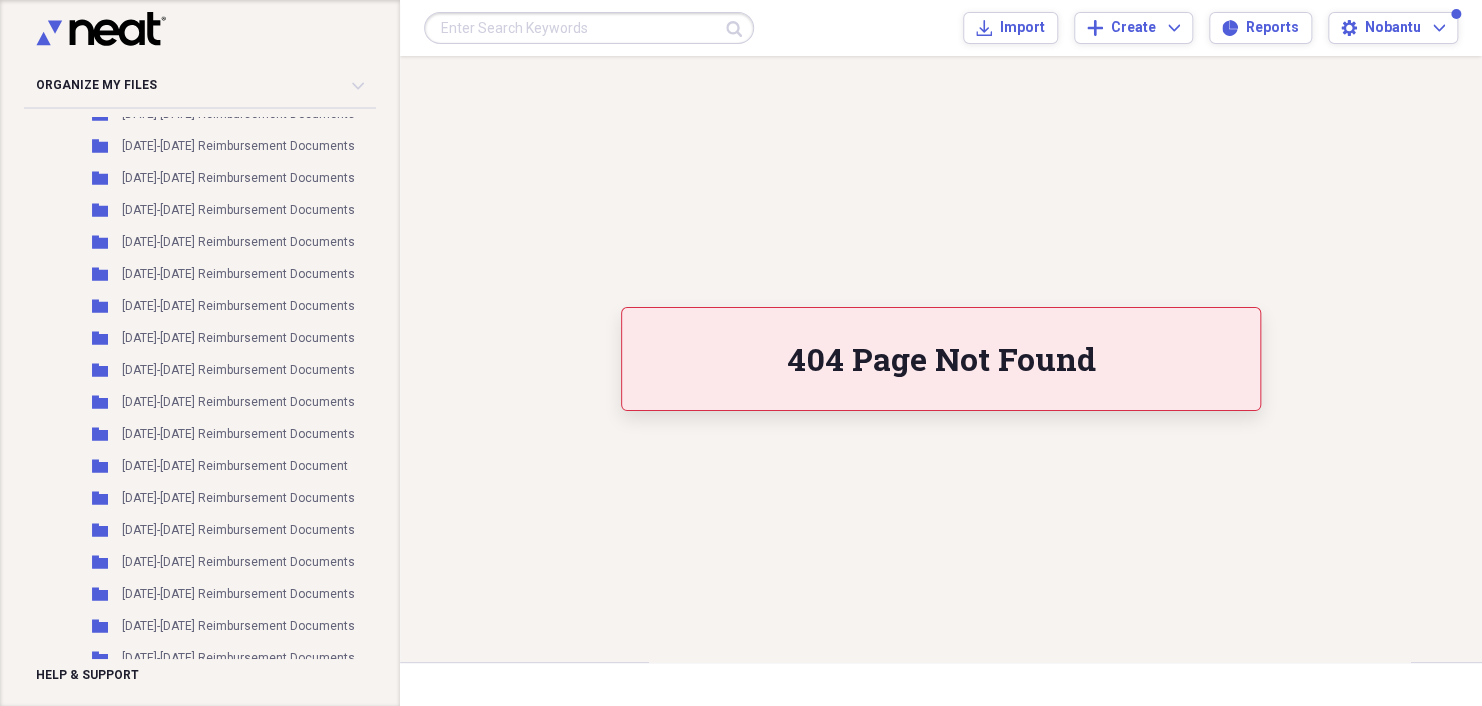 scroll, scrollTop: 2384, scrollLeft: 0, axis: vertical 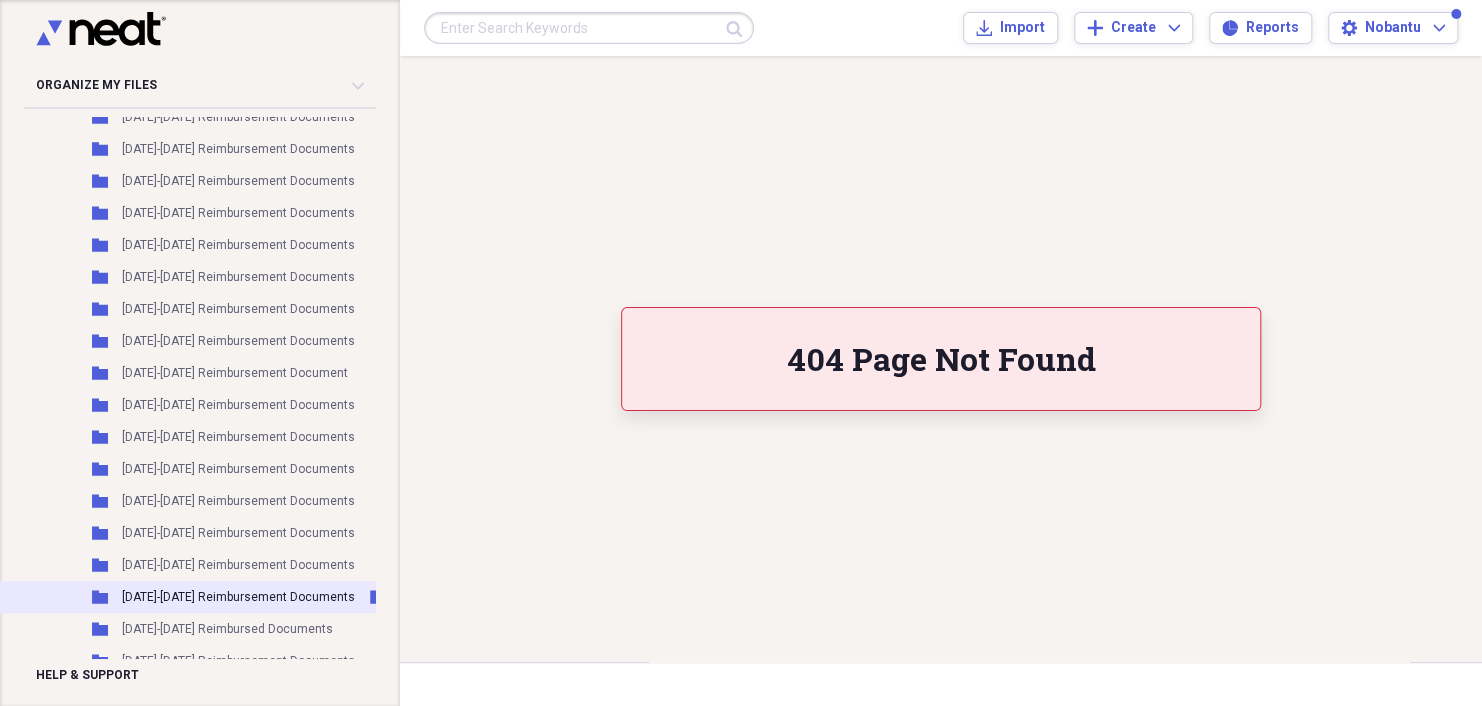 click on "[DATE]-[DATE] Reimbursement Documents" at bounding box center [238, 597] 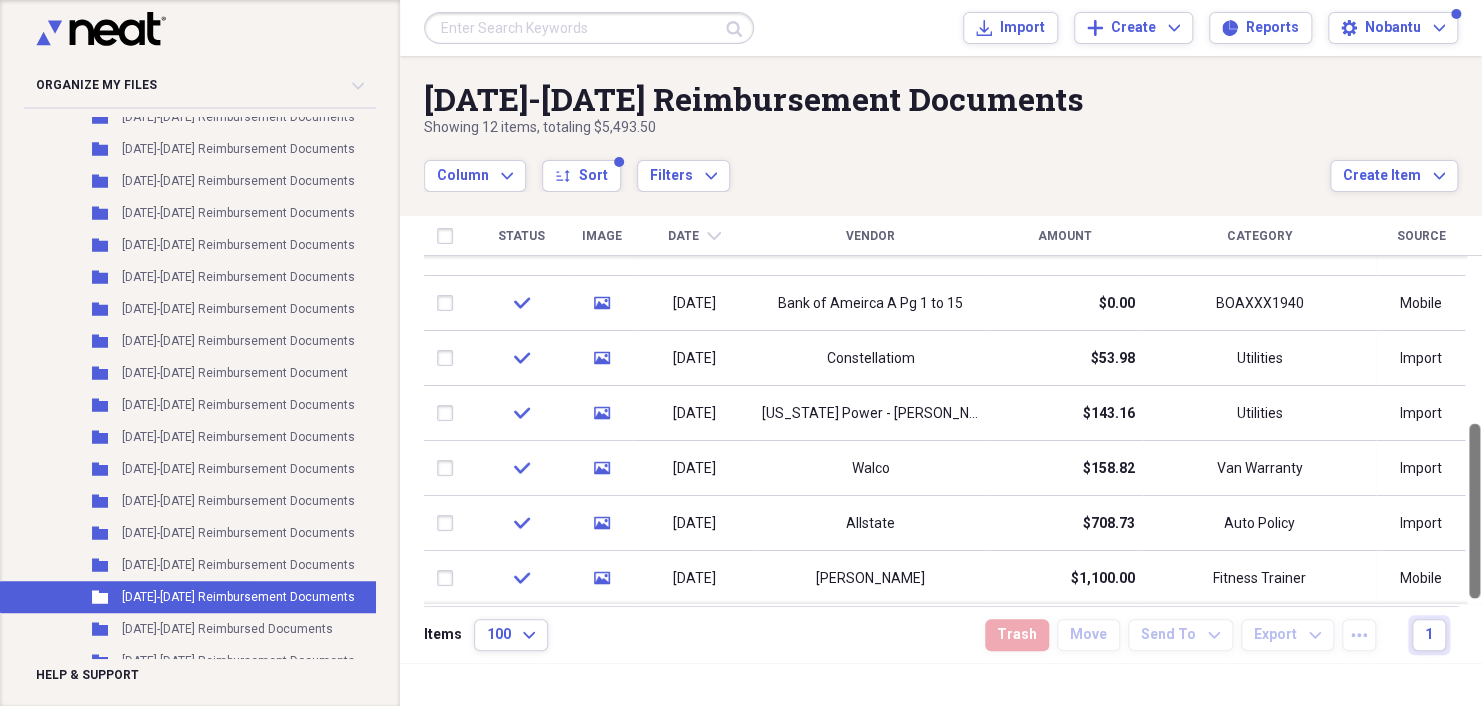 drag, startPoint x: 1474, startPoint y: 422, endPoint x: 1480, endPoint y: 671, distance: 249.07228 